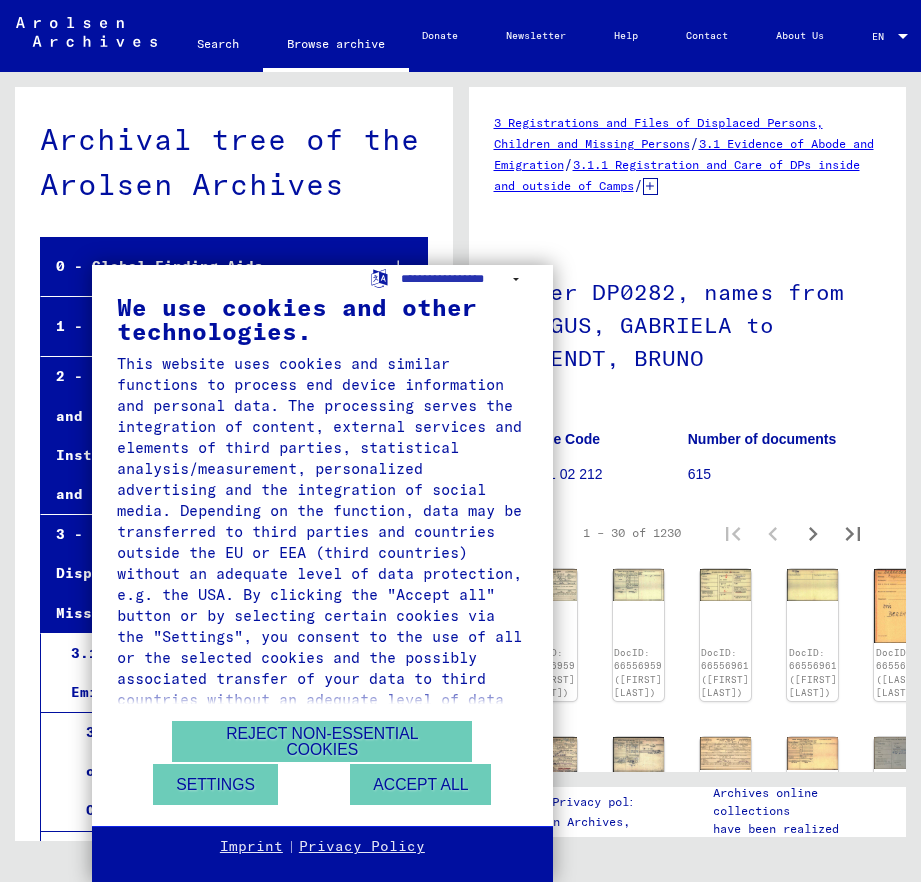 scroll, scrollTop: 0, scrollLeft: 0, axis: both 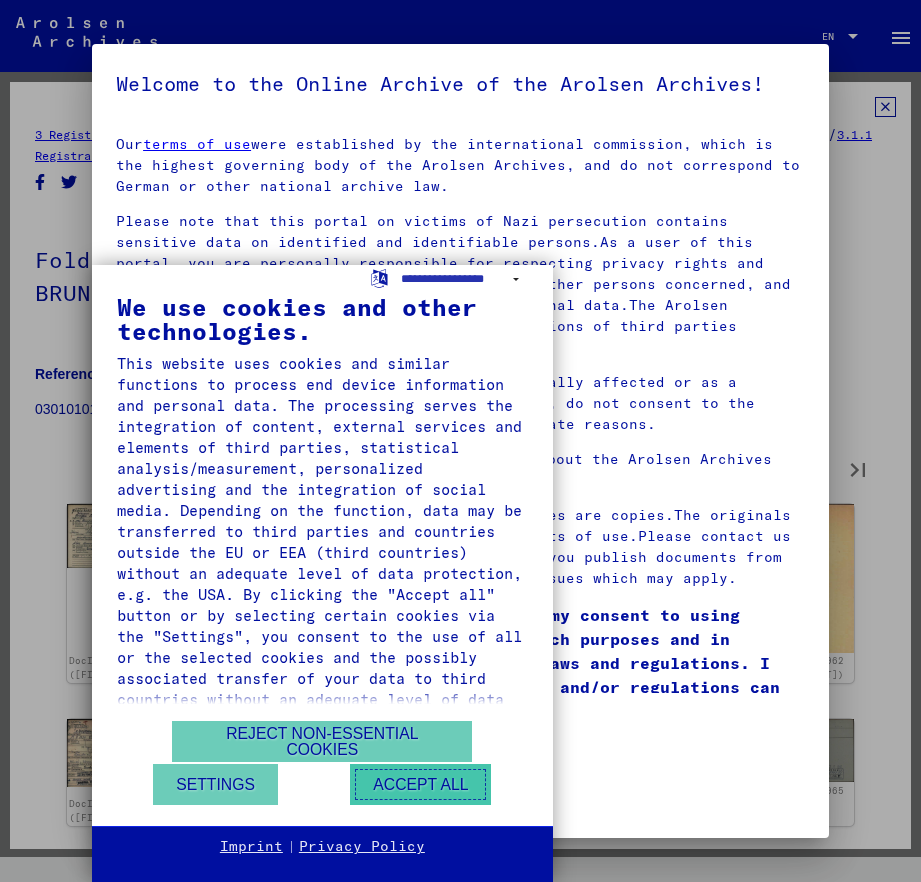 click on "Accept all" at bounding box center [420, 784] 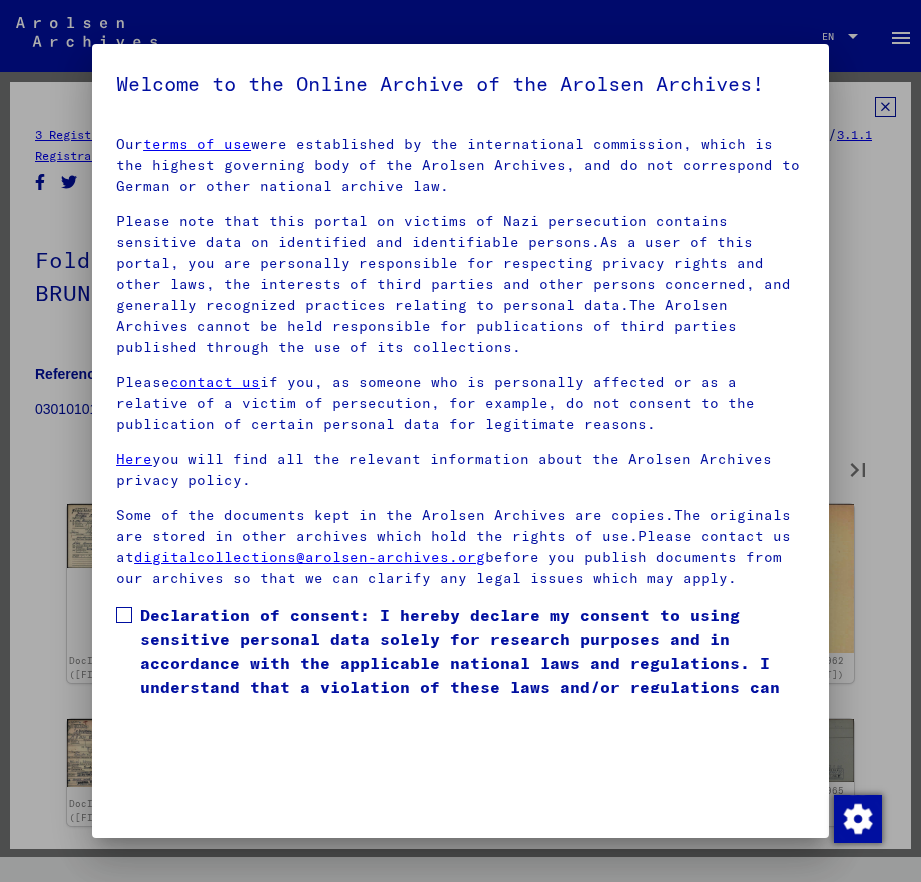 click on "Declaration of consent: I hereby declare my consent to using sensitive personal data solely for research purposes and in accordance with the applicable national laws and regulations. I understand that a violation of these laws and/or regulations can result in criminal proceedings." at bounding box center (472, 663) 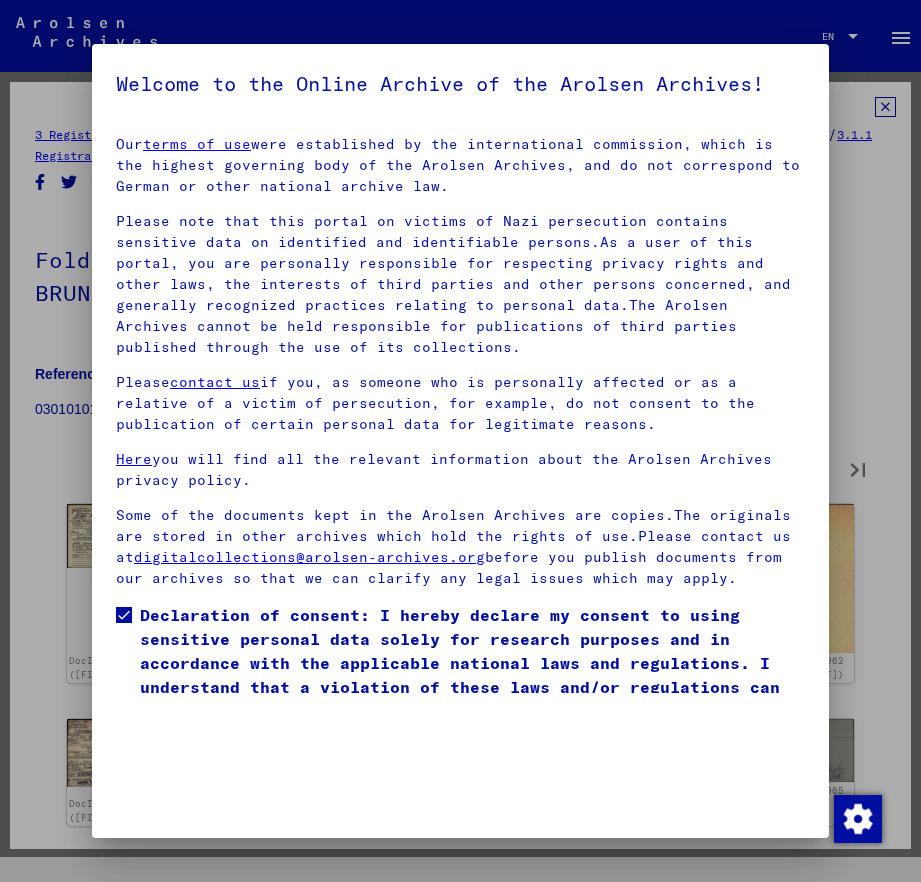 scroll, scrollTop: 88, scrollLeft: 0, axis: vertical 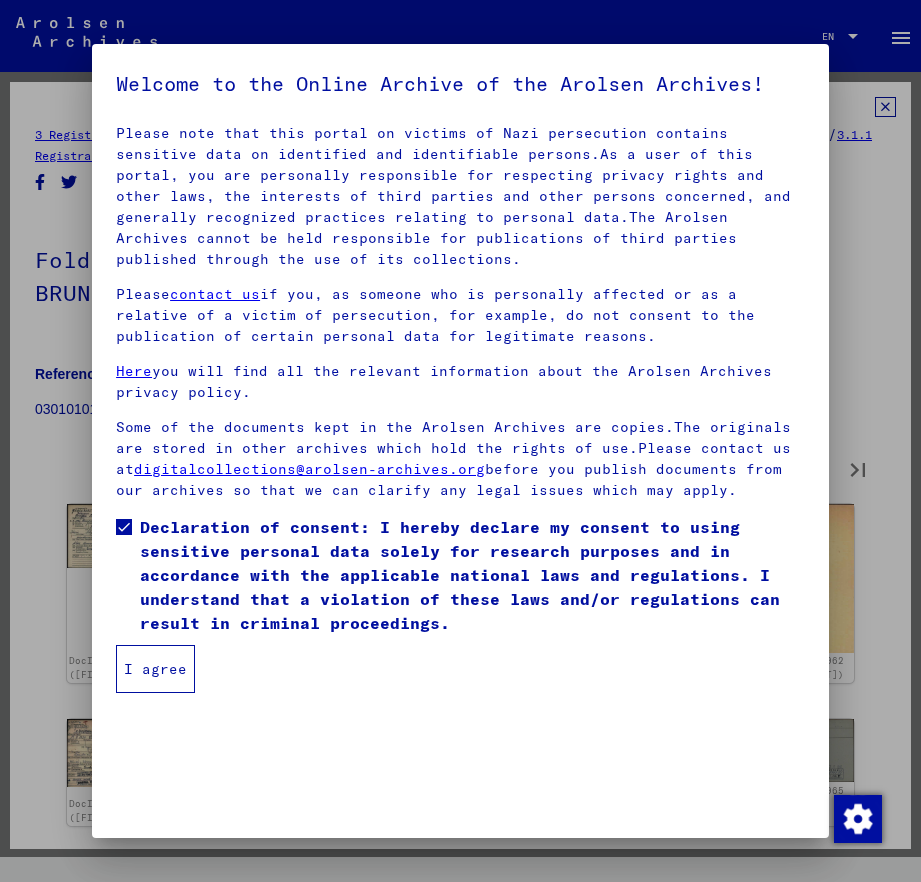 click on "I agree" at bounding box center (155, 669) 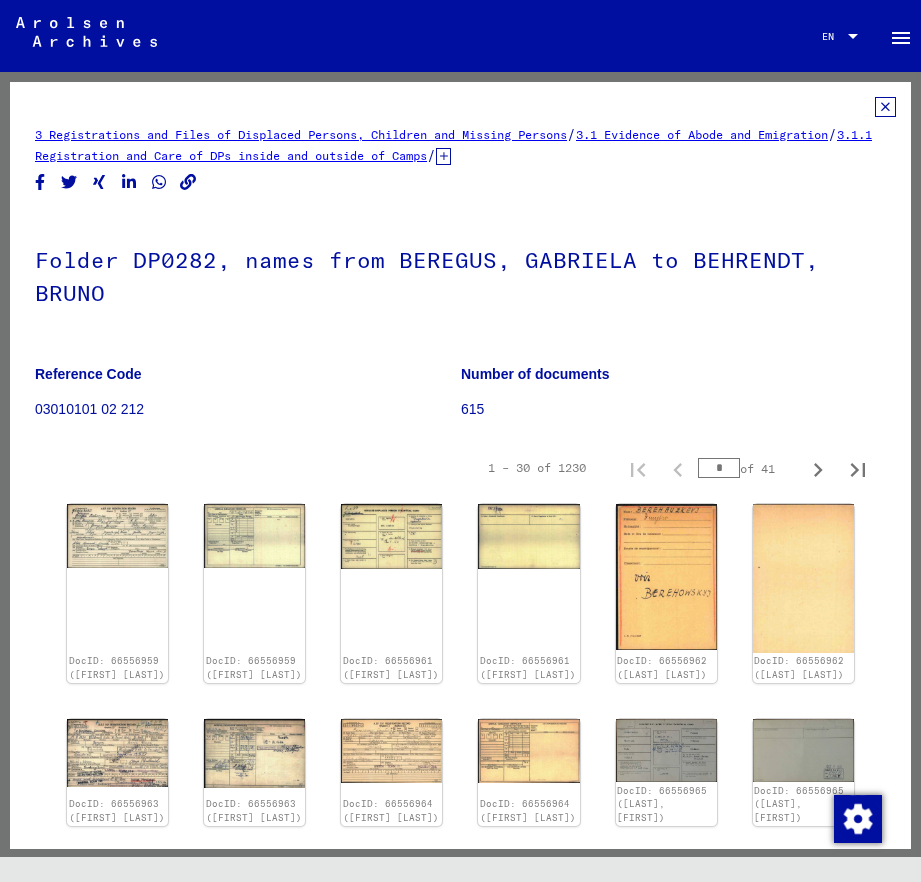 scroll, scrollTop: 3, scrollLeft: 0, axis: vertical 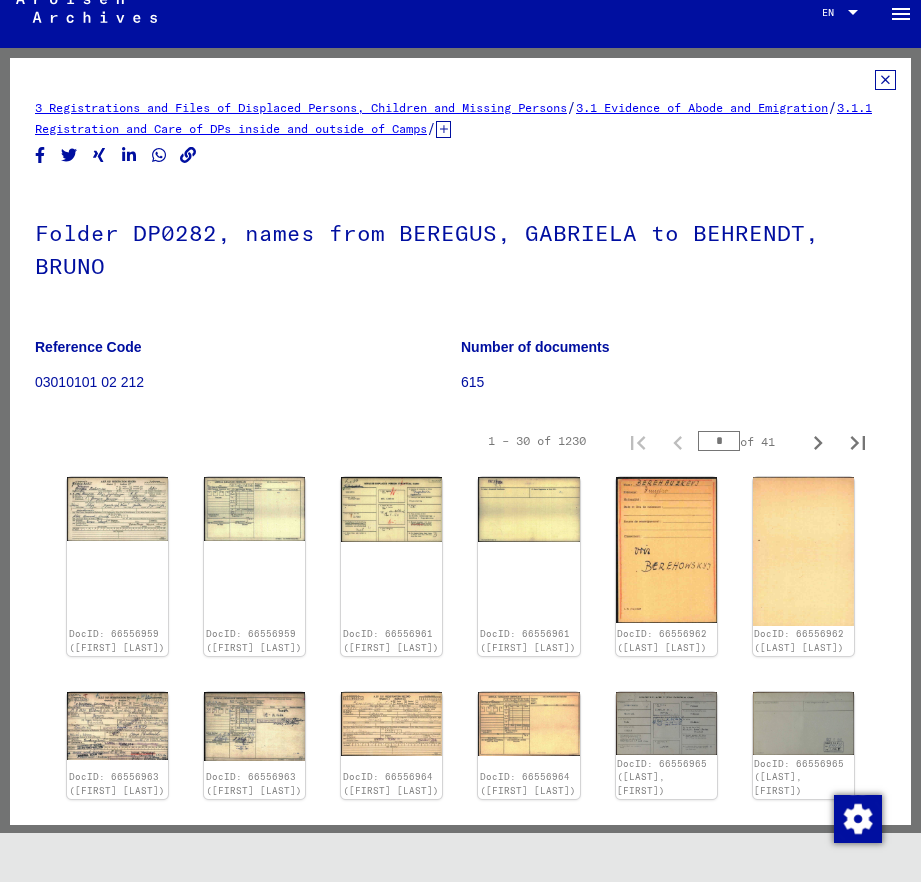 type on "*" 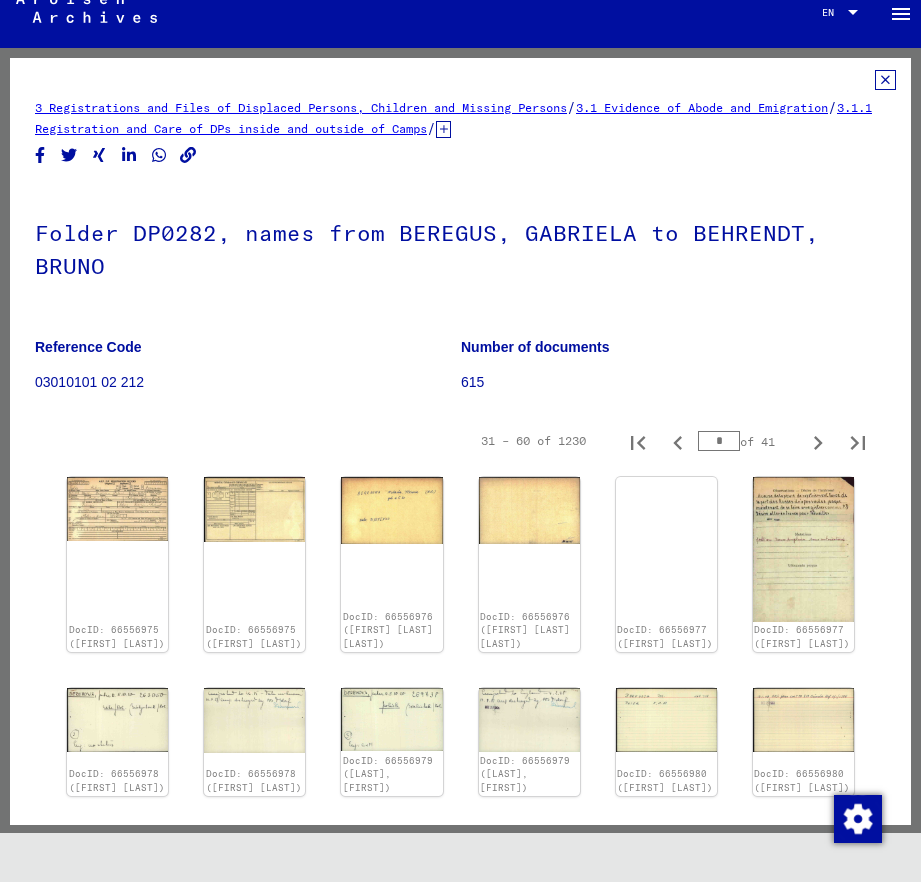 type on "*" 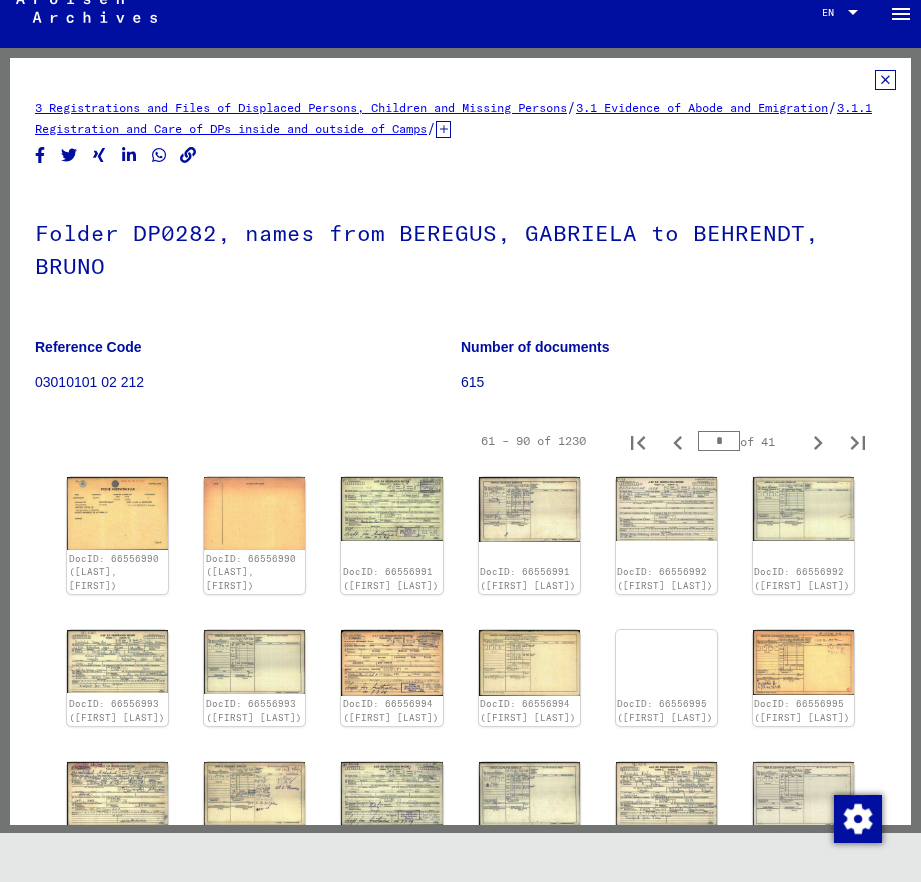 type on "*" 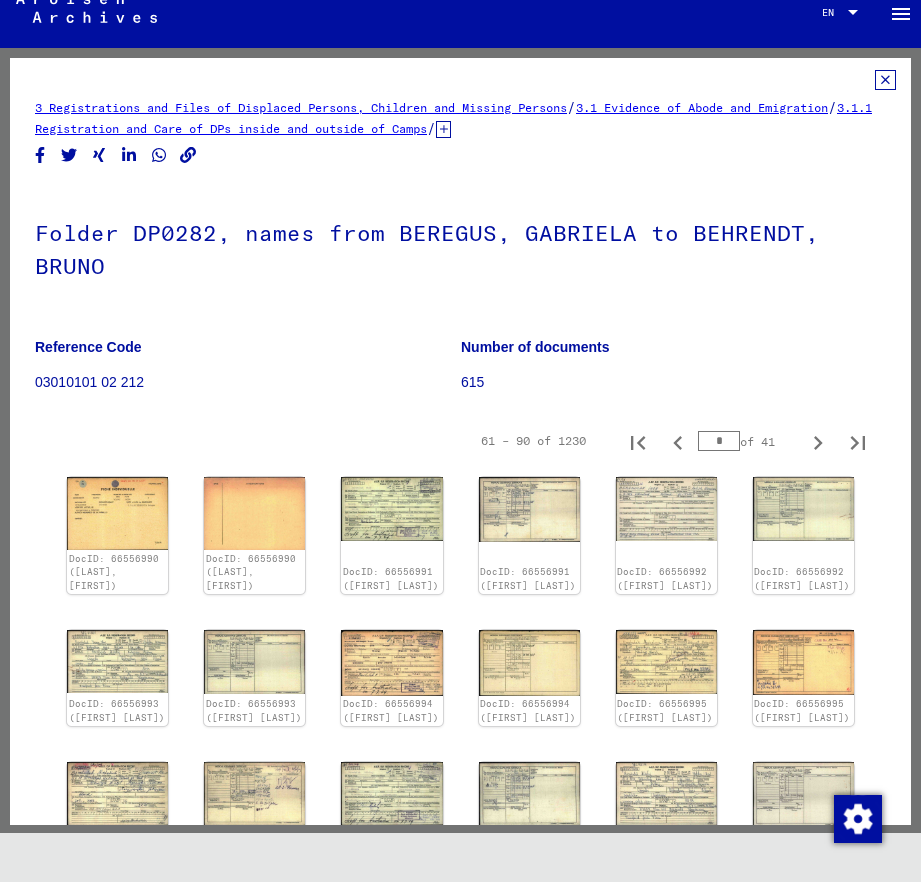 type on "*" 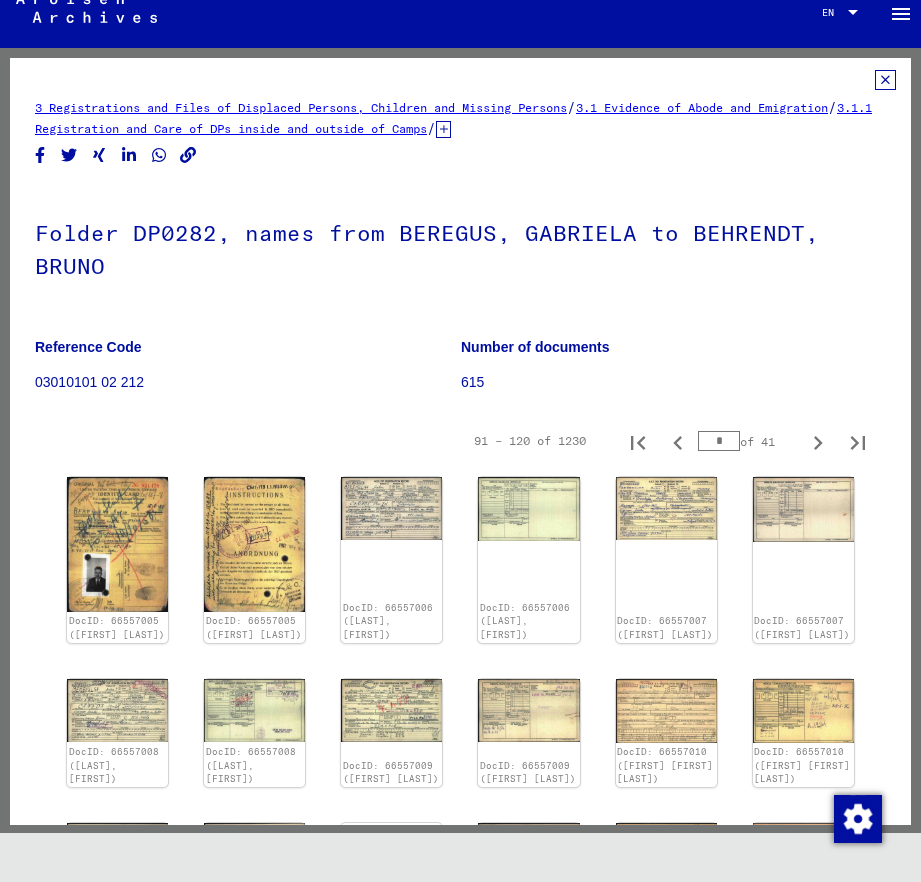 type on "*" 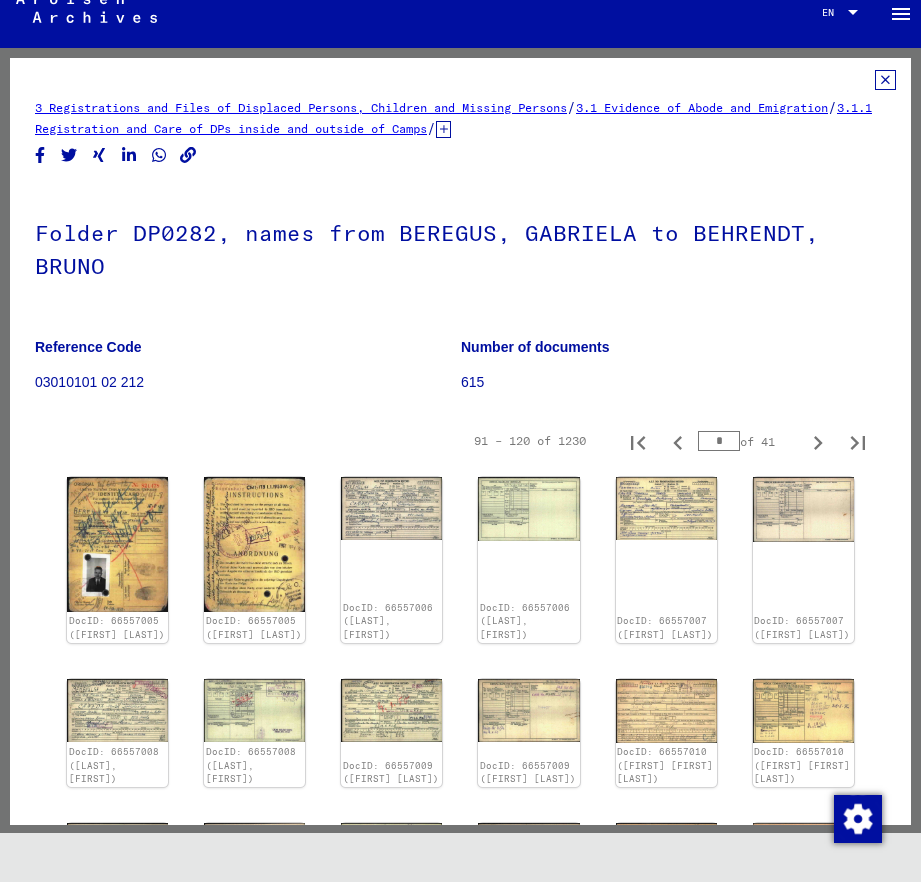 type on "*" 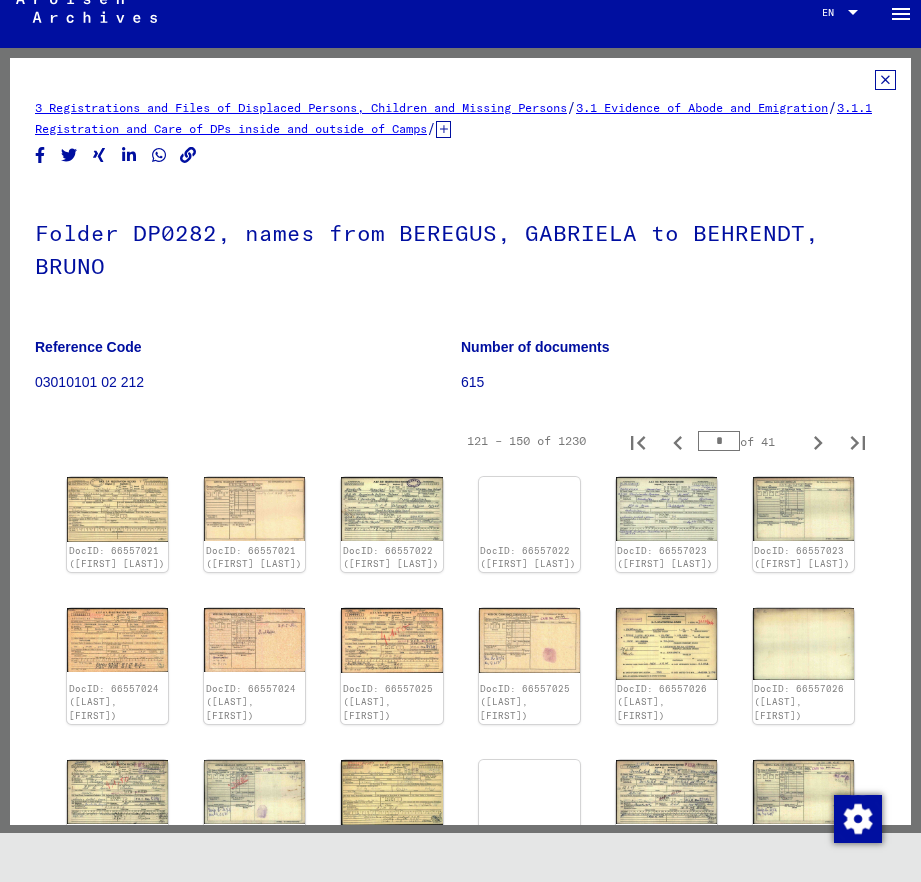 type on "*" 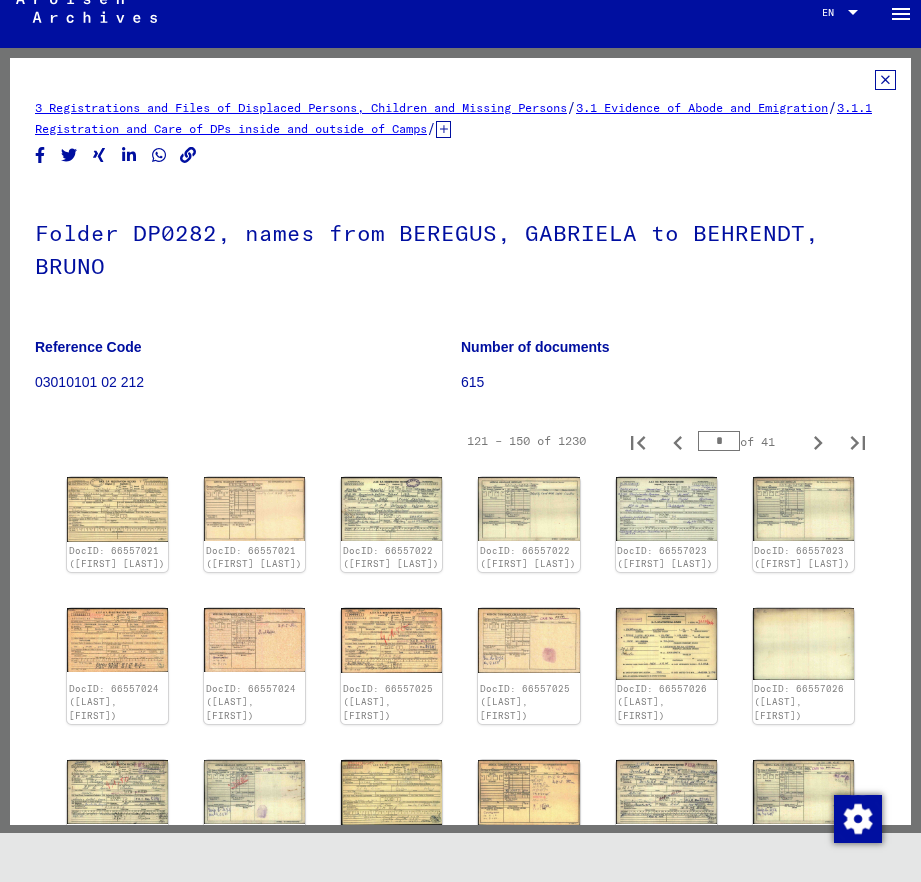 type on "*" 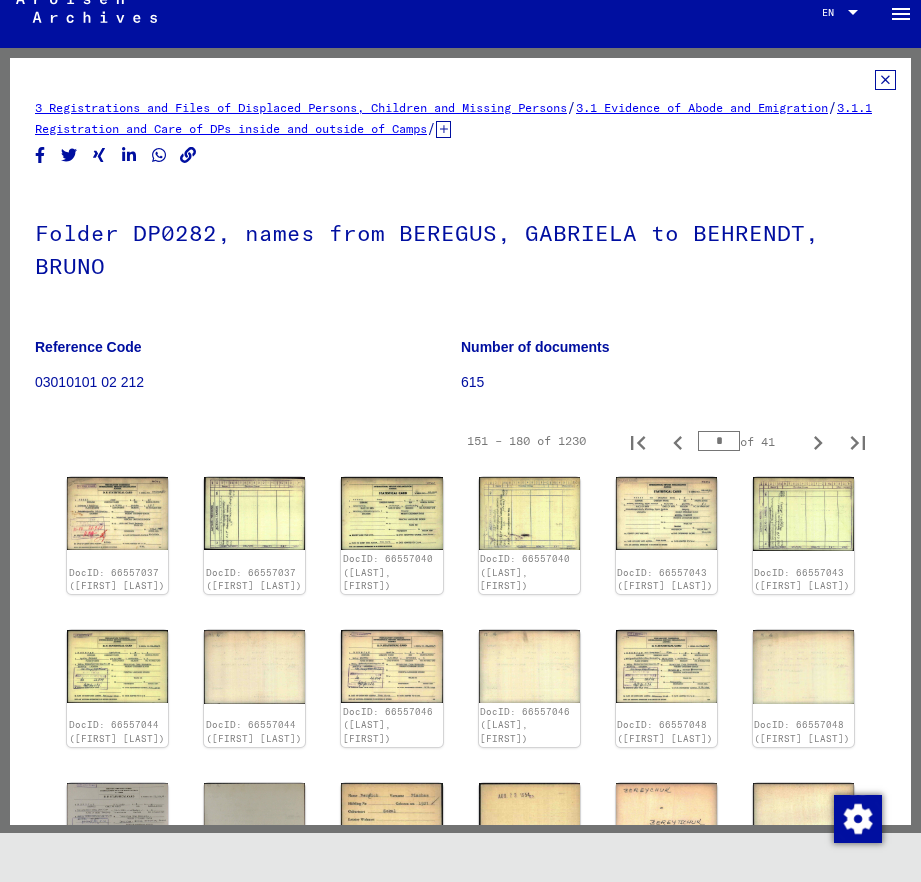 type on "*" 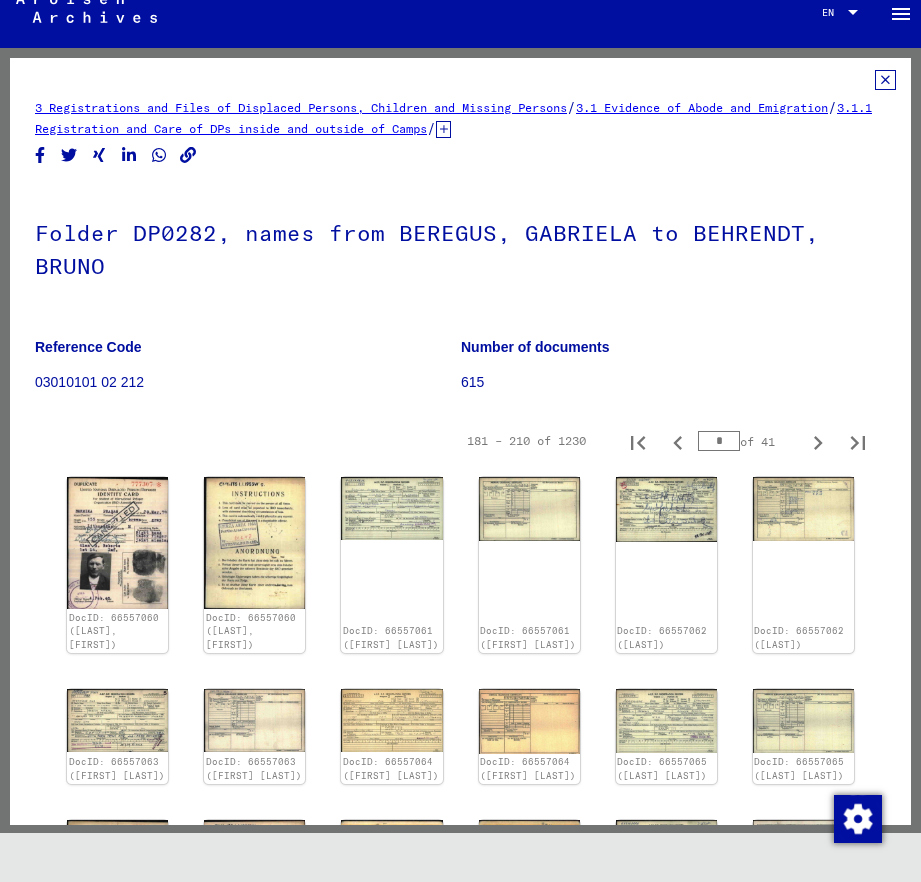 type on "*" 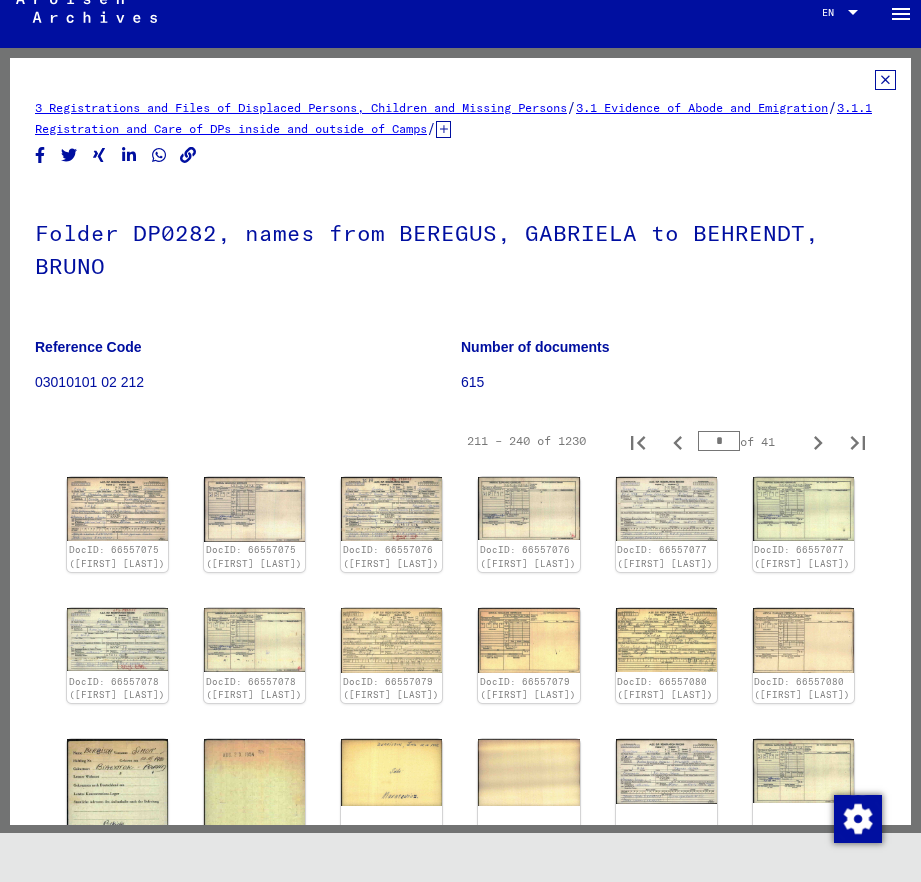 type on "*" 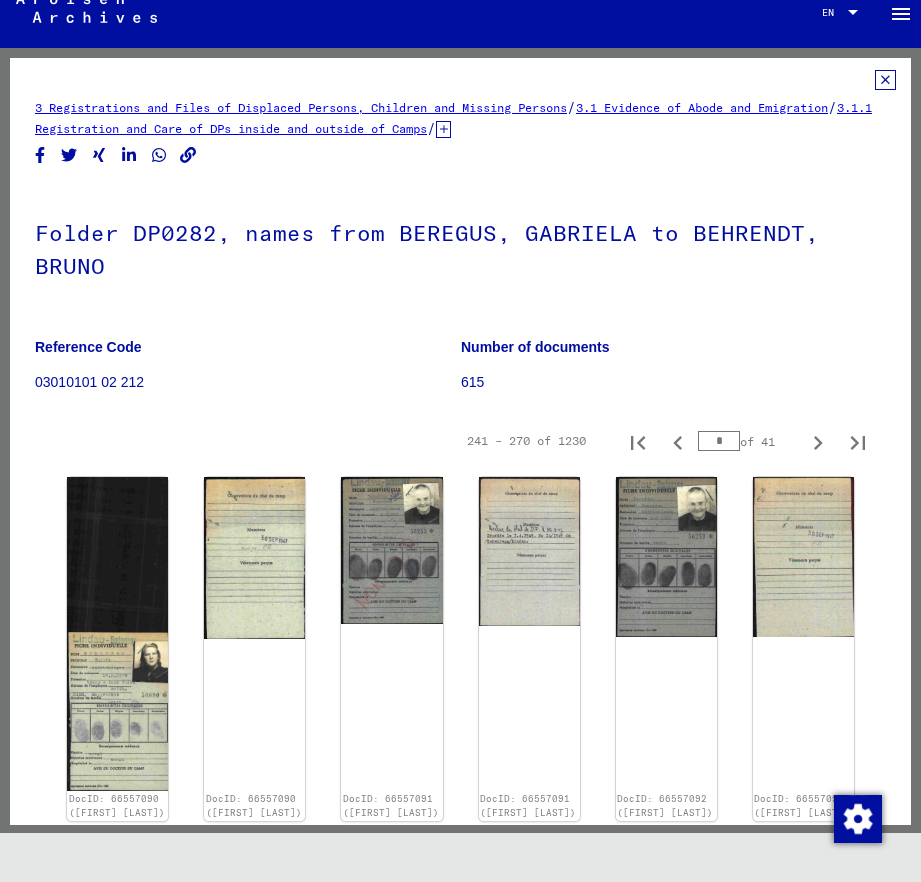 type on "**" 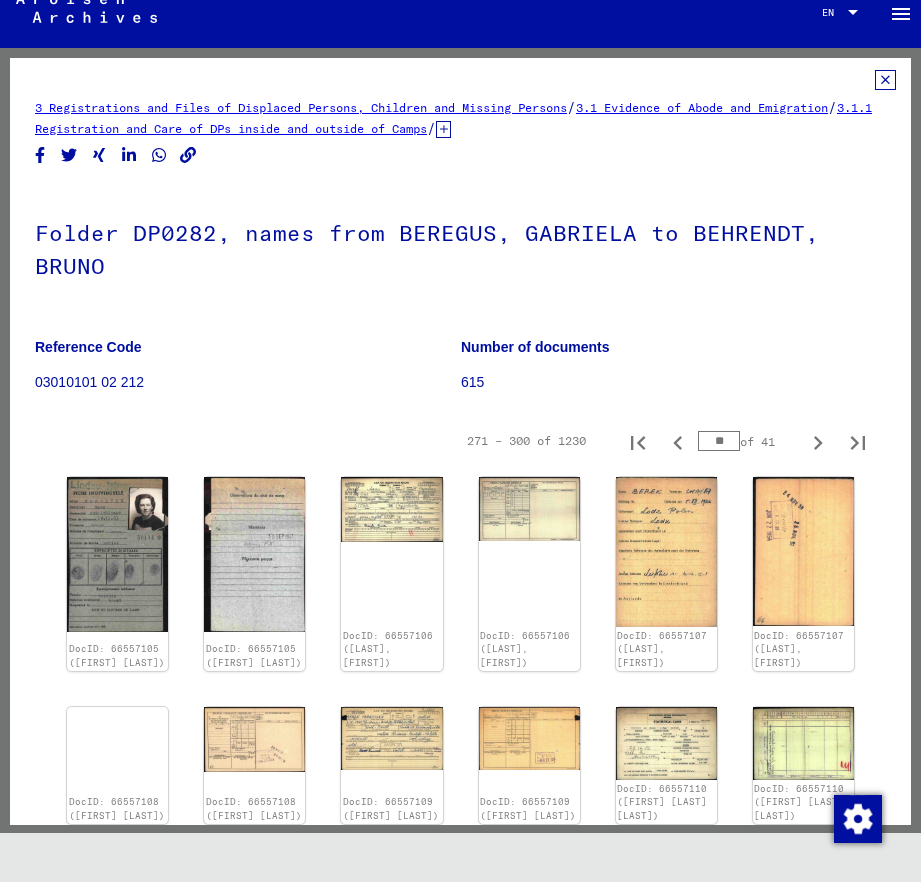 type on "**" 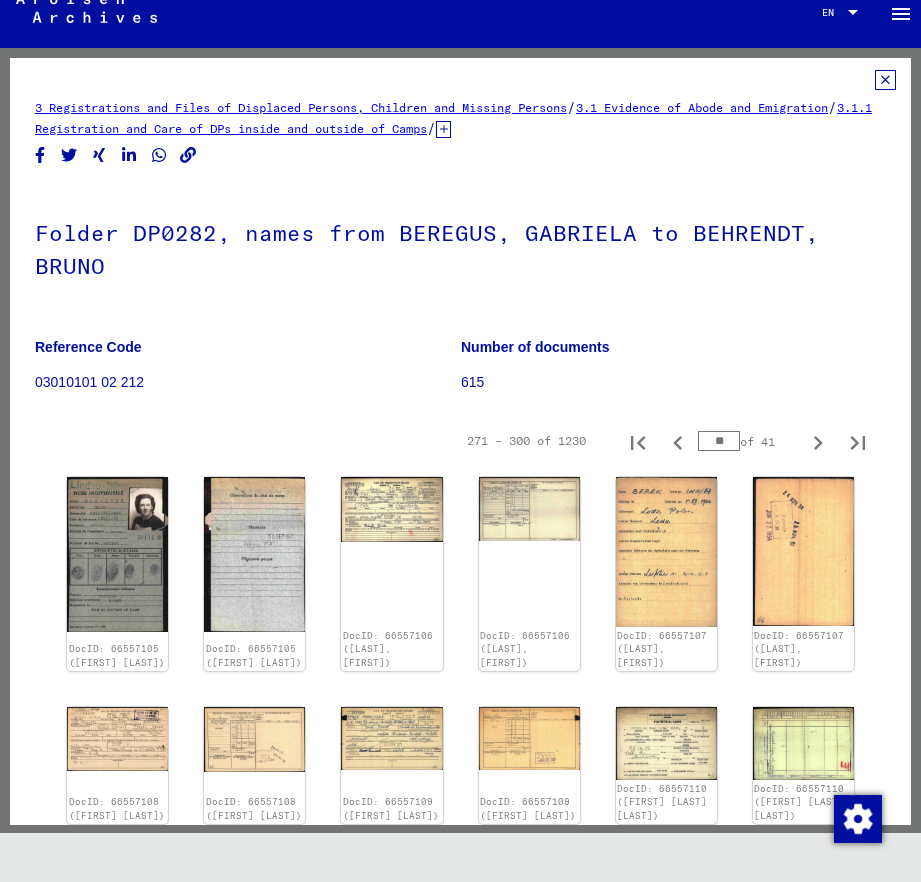 type on "**" 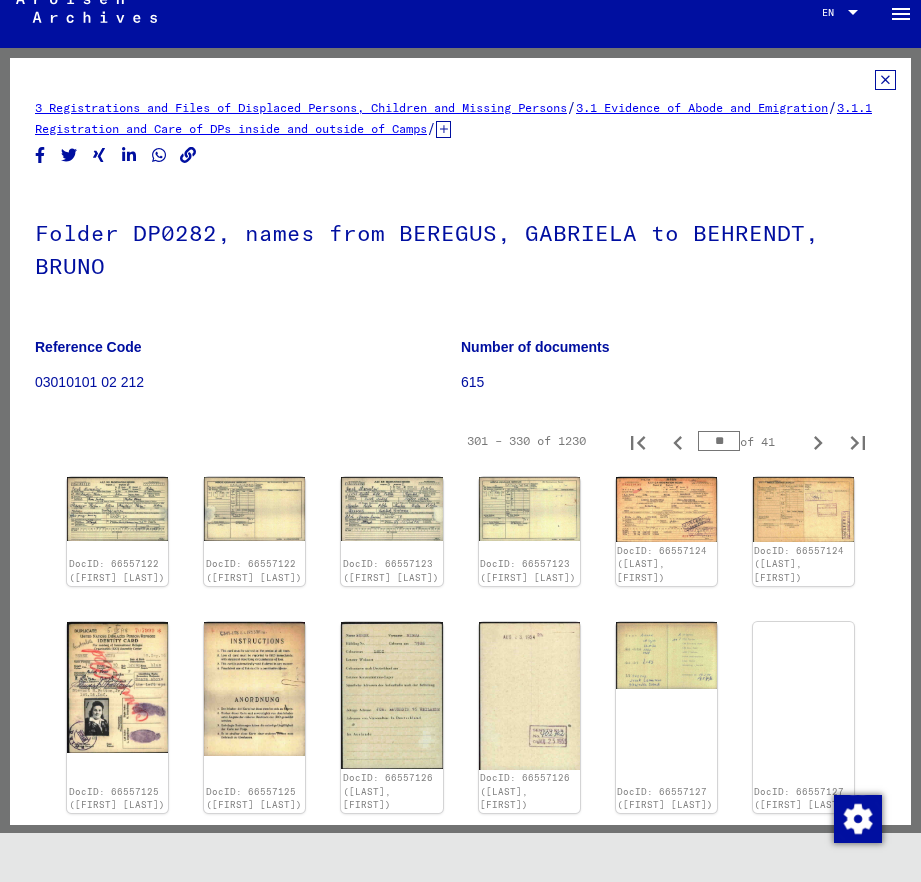 type on "**" 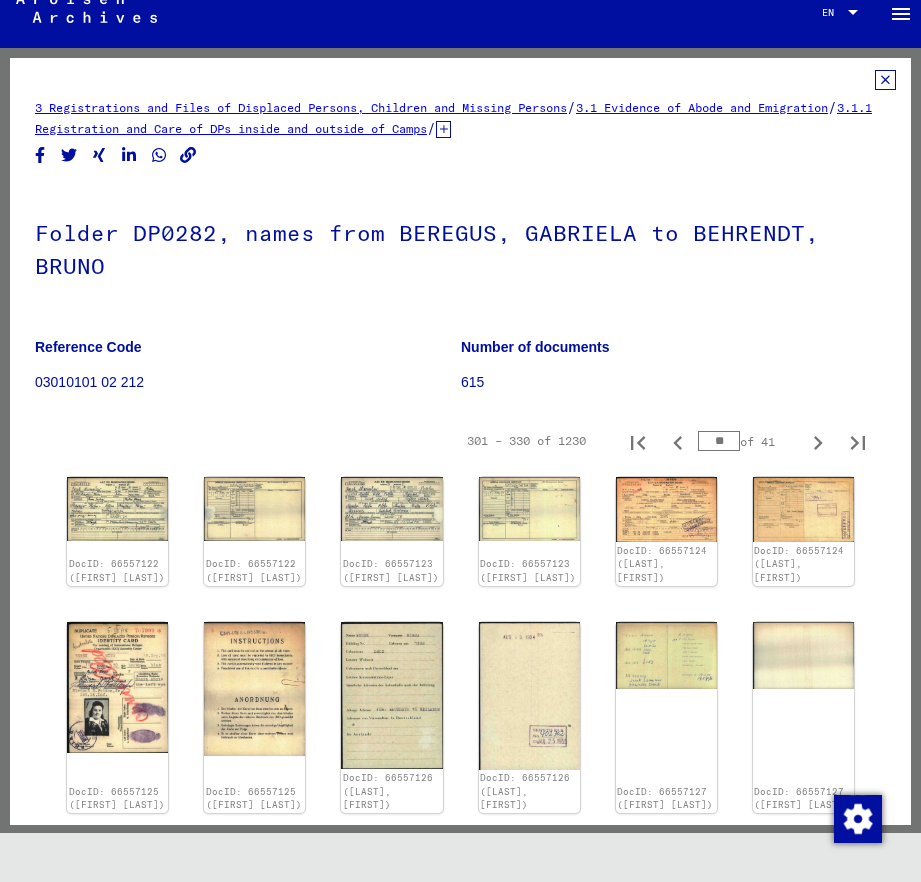 type on "**" 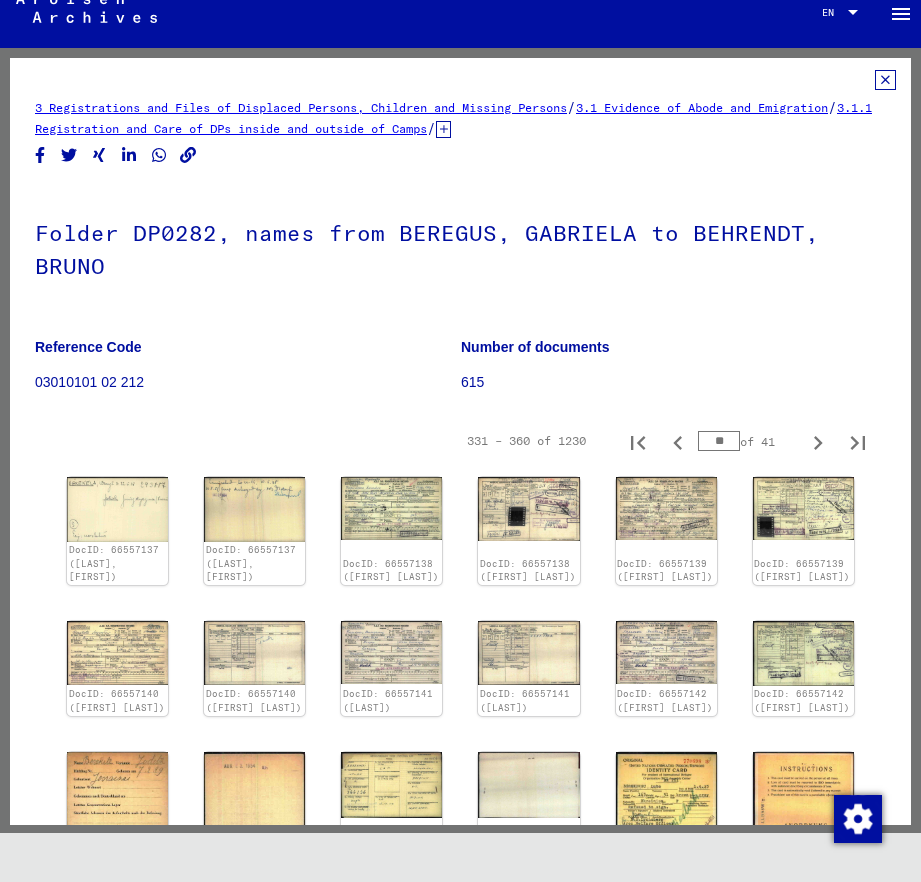 type on "**" 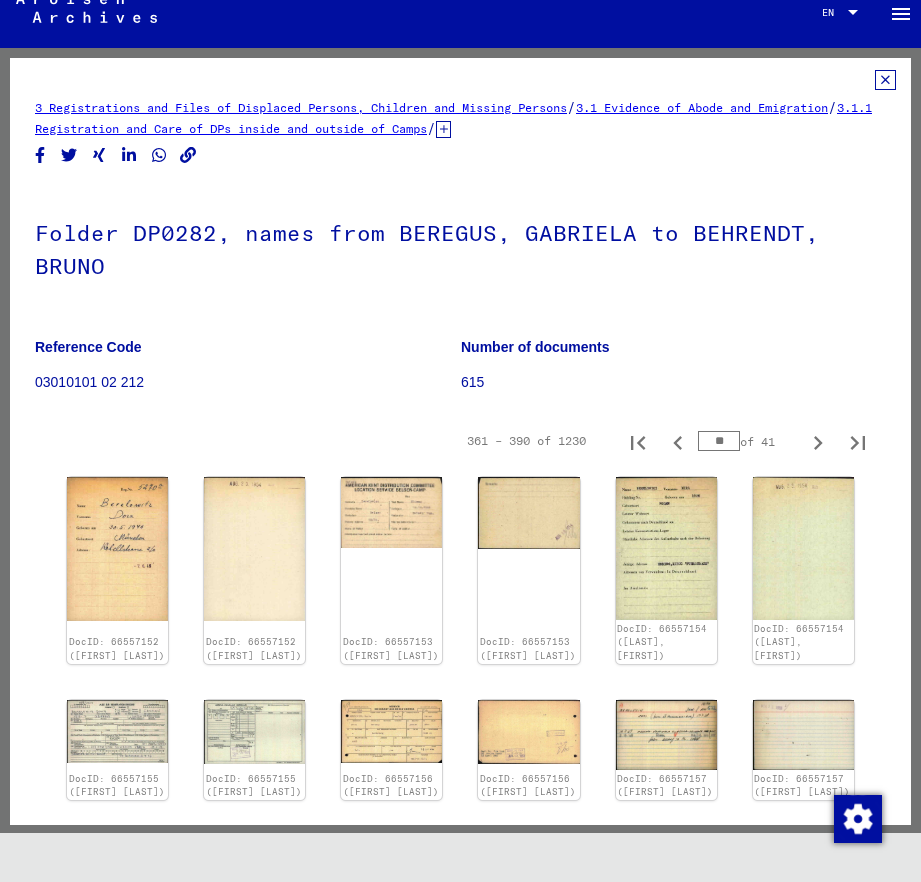 type on "**" 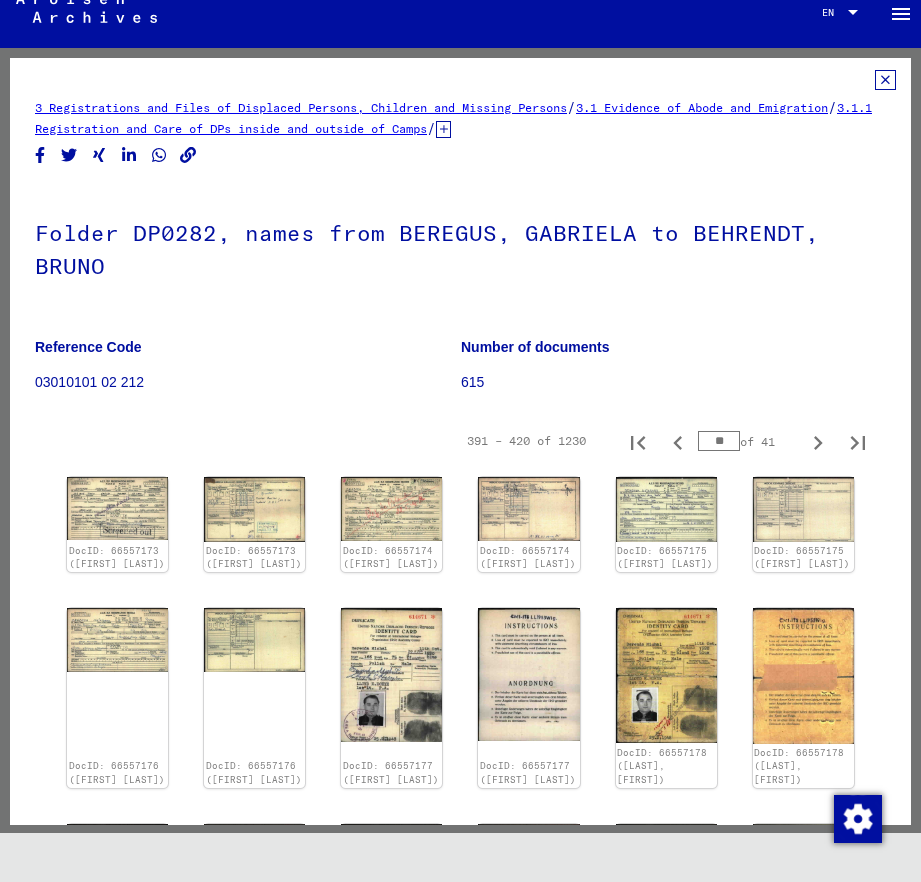 type on "**" 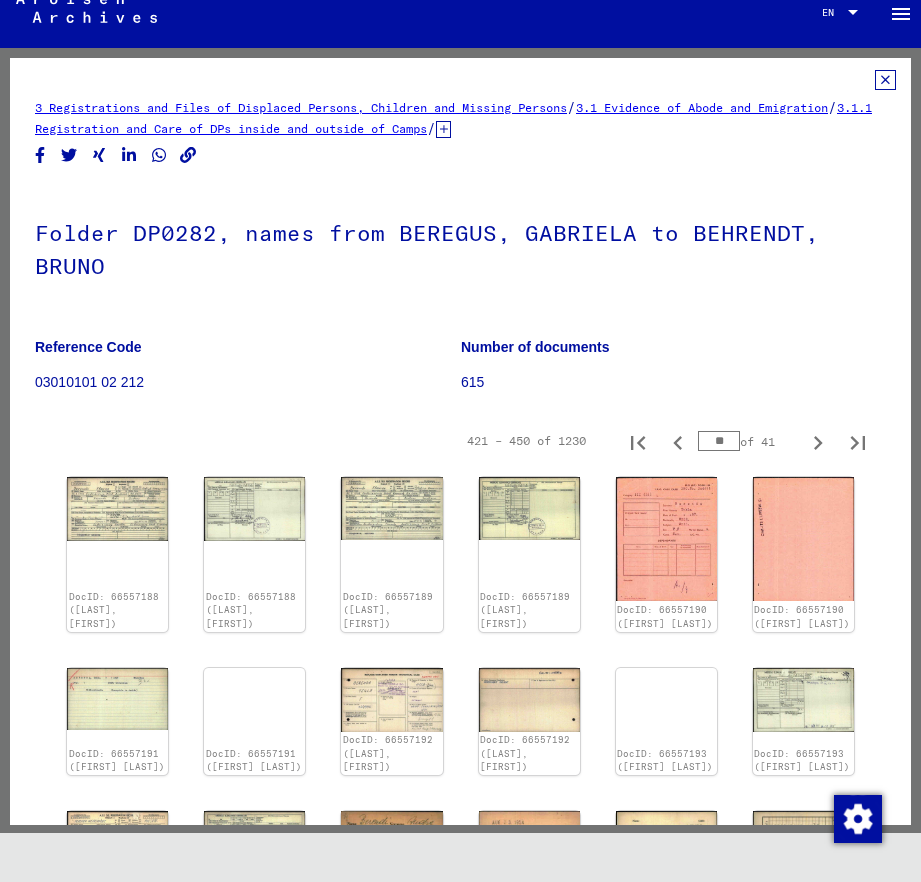 type on "**" 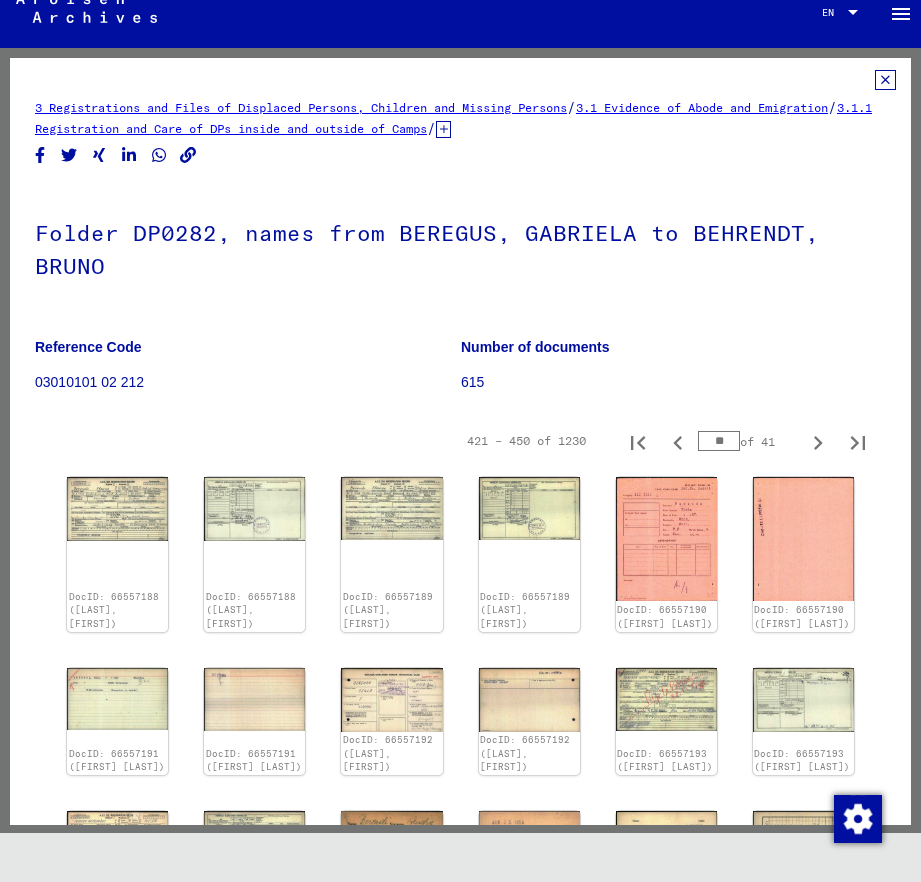 type on "**" 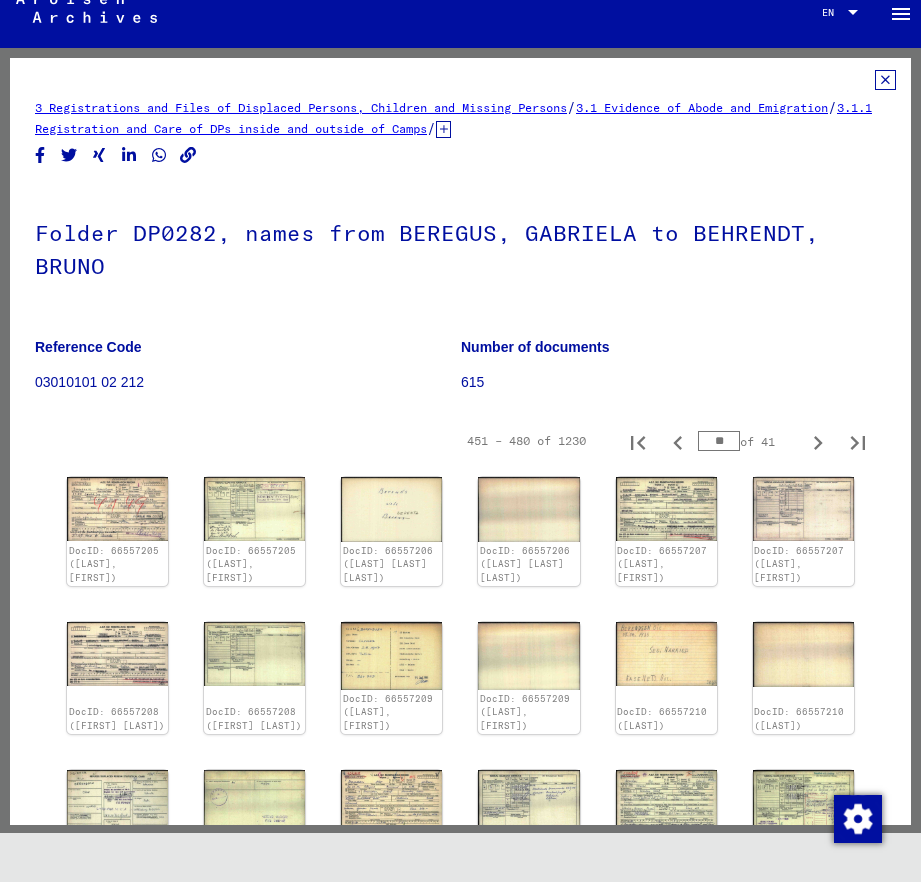 type on "**" 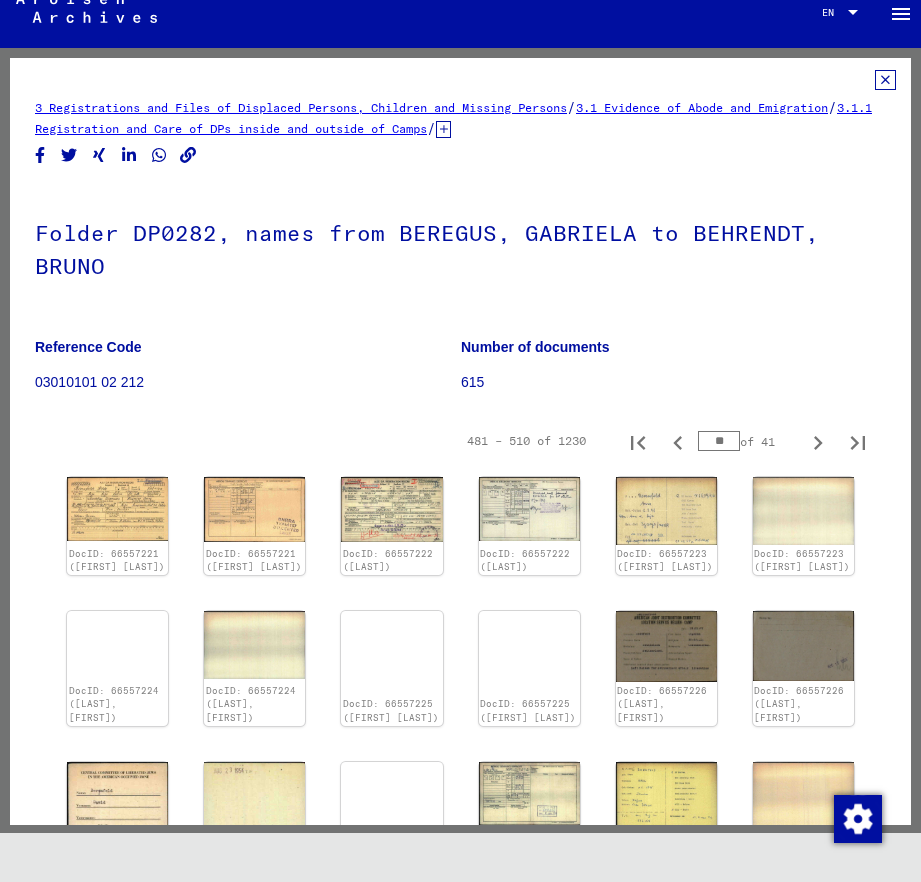 type on "**" 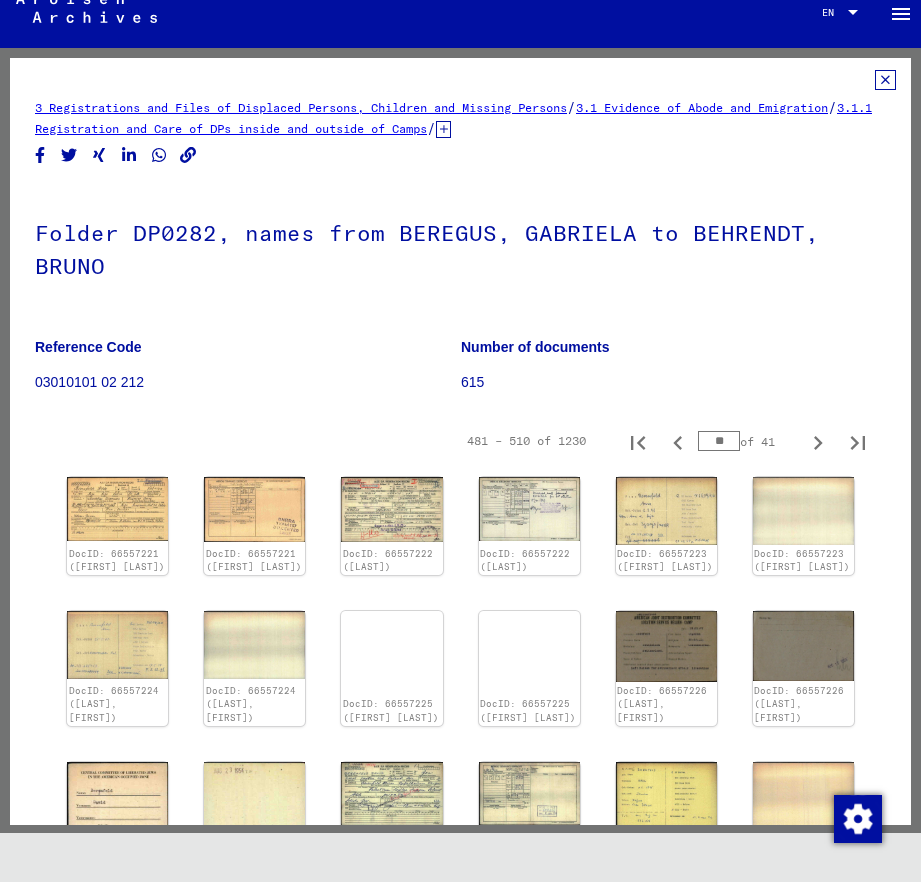 type on "**" 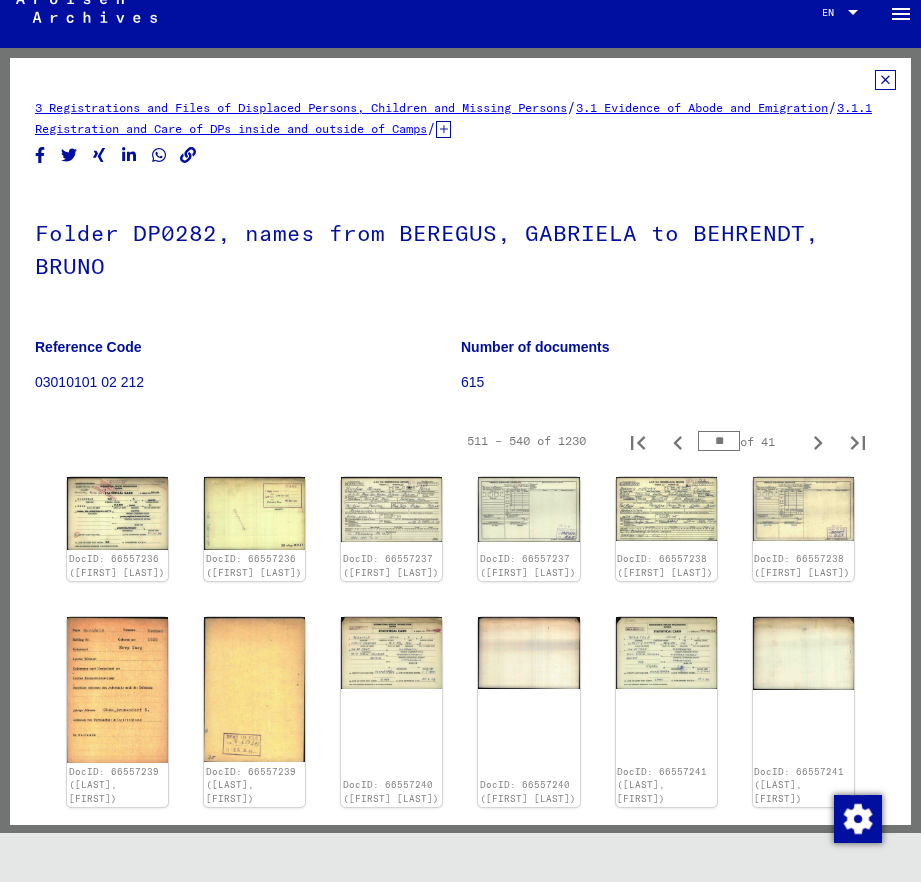 type on "**" 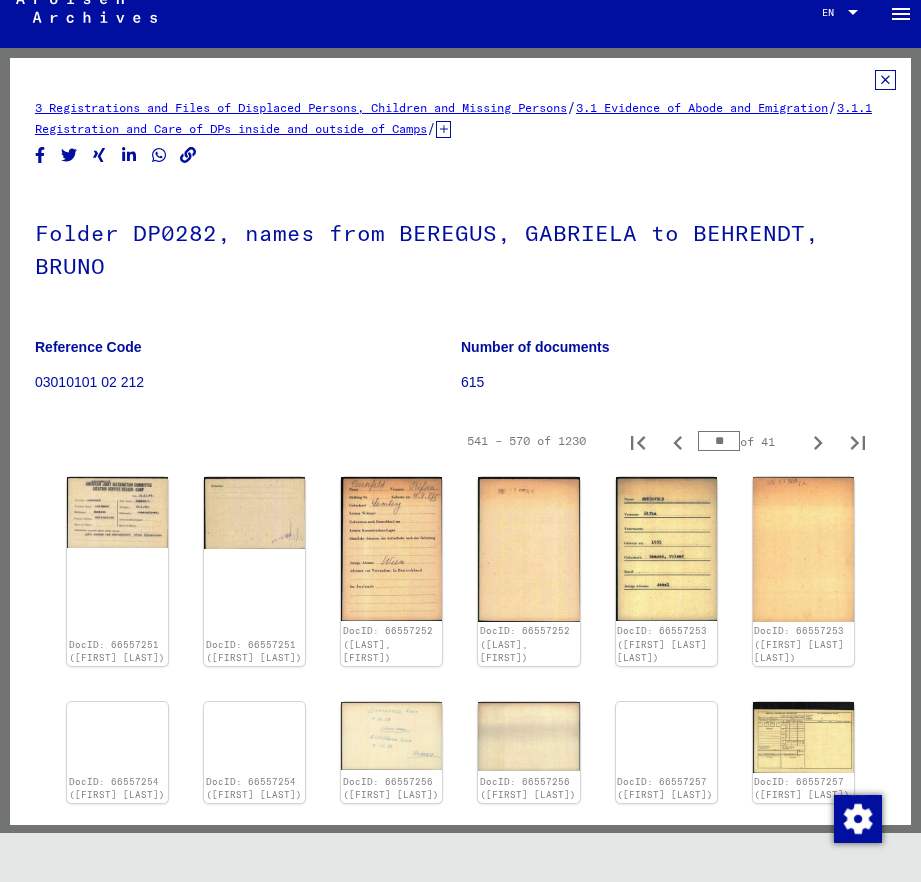 type on "**" 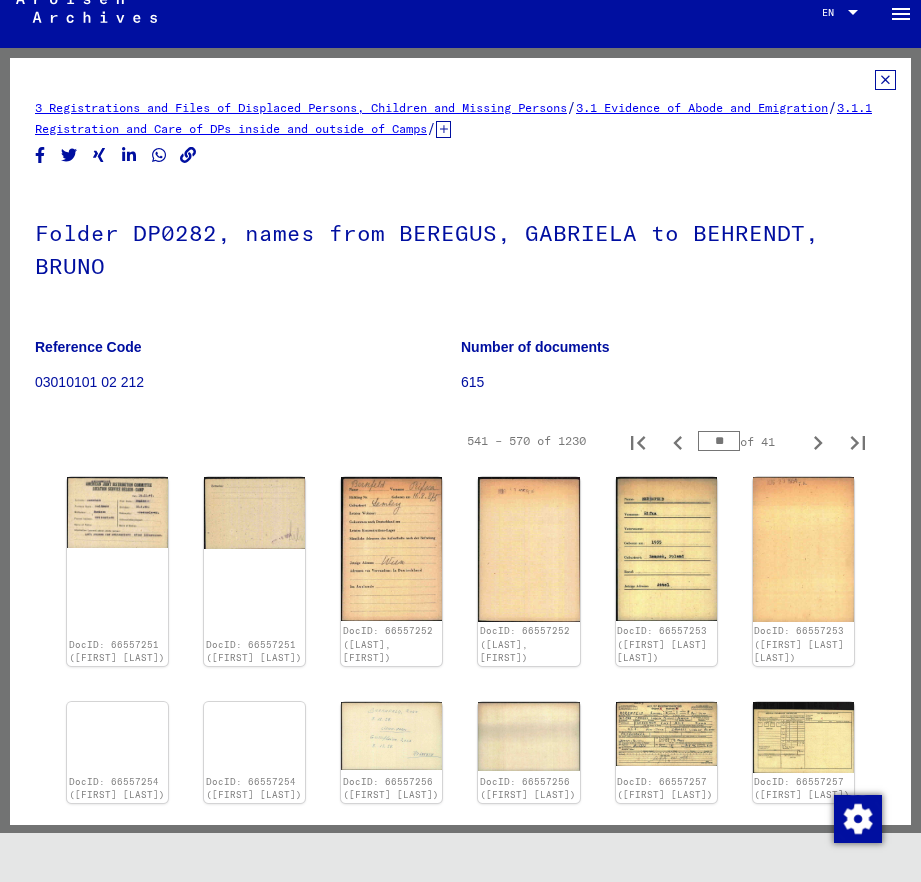type on "**" 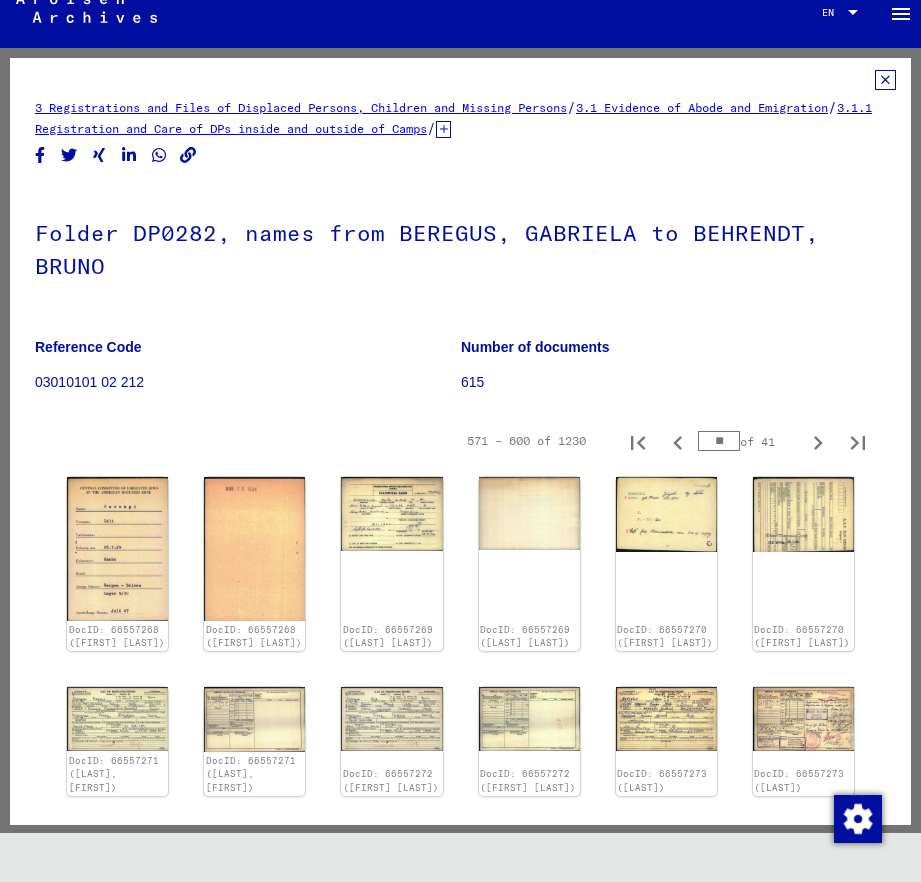 type on "**" 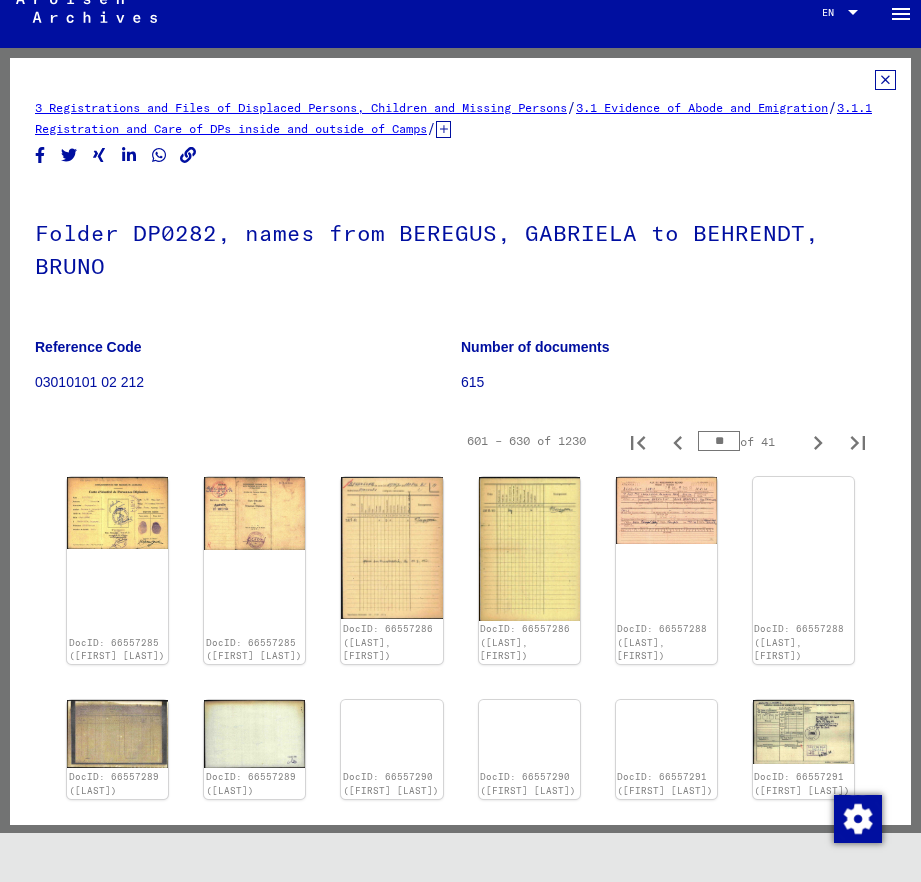 type on "**" 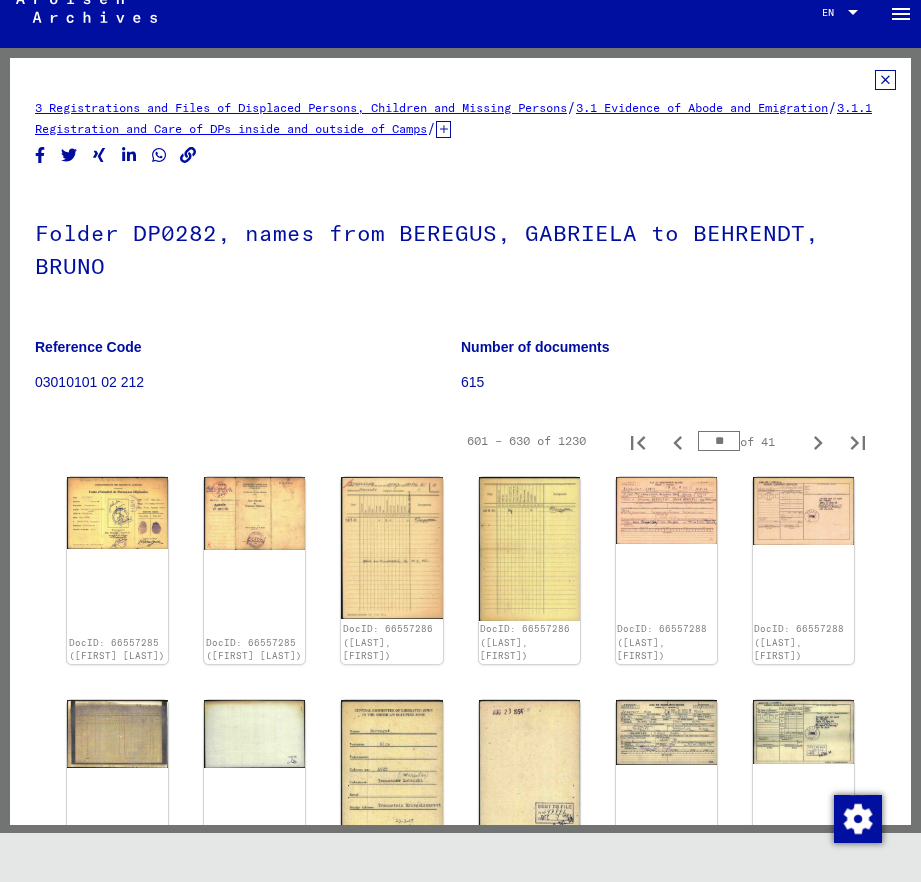 type on "**" 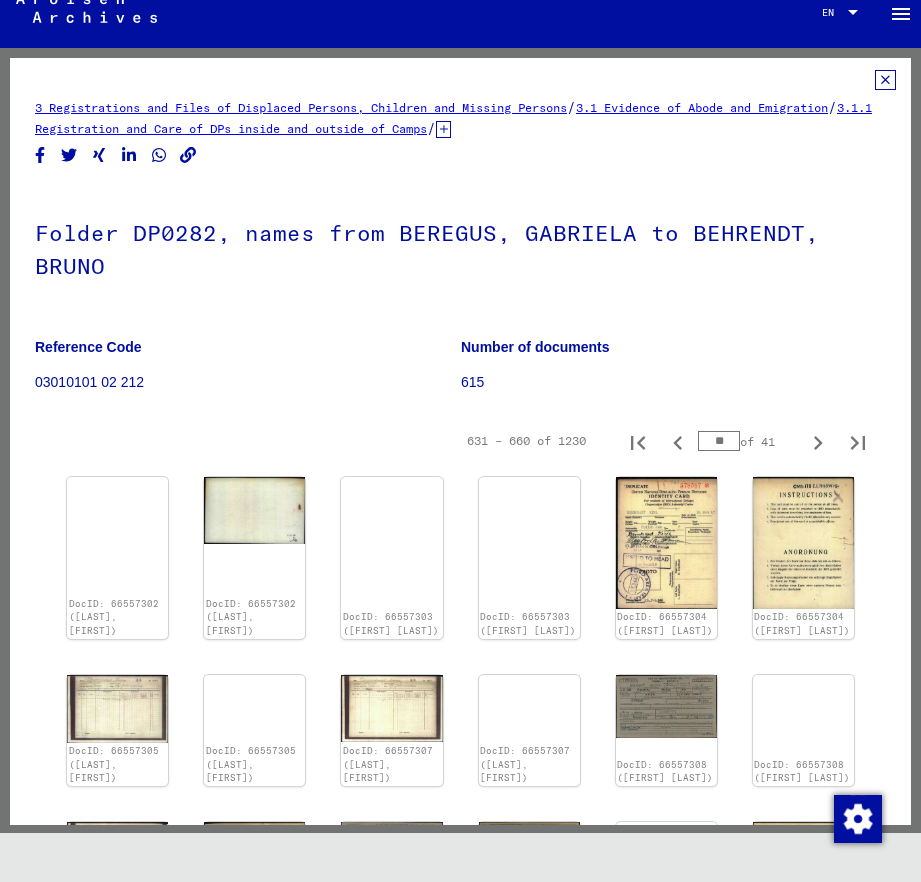 type on "**" 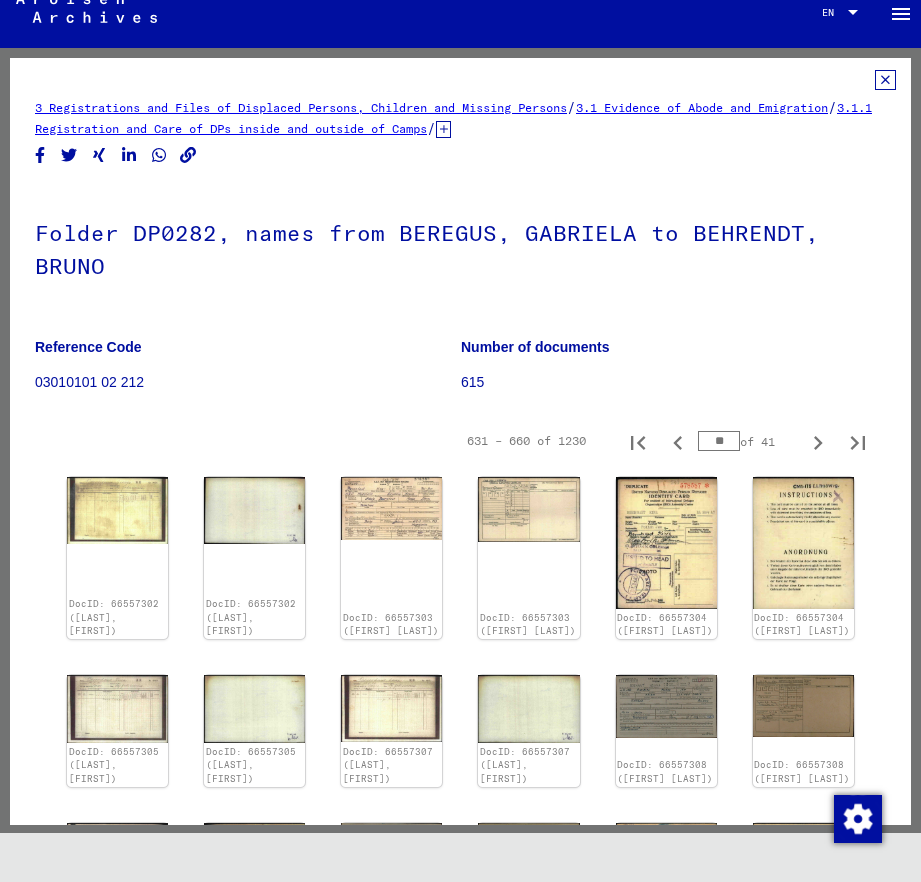 type on "**" 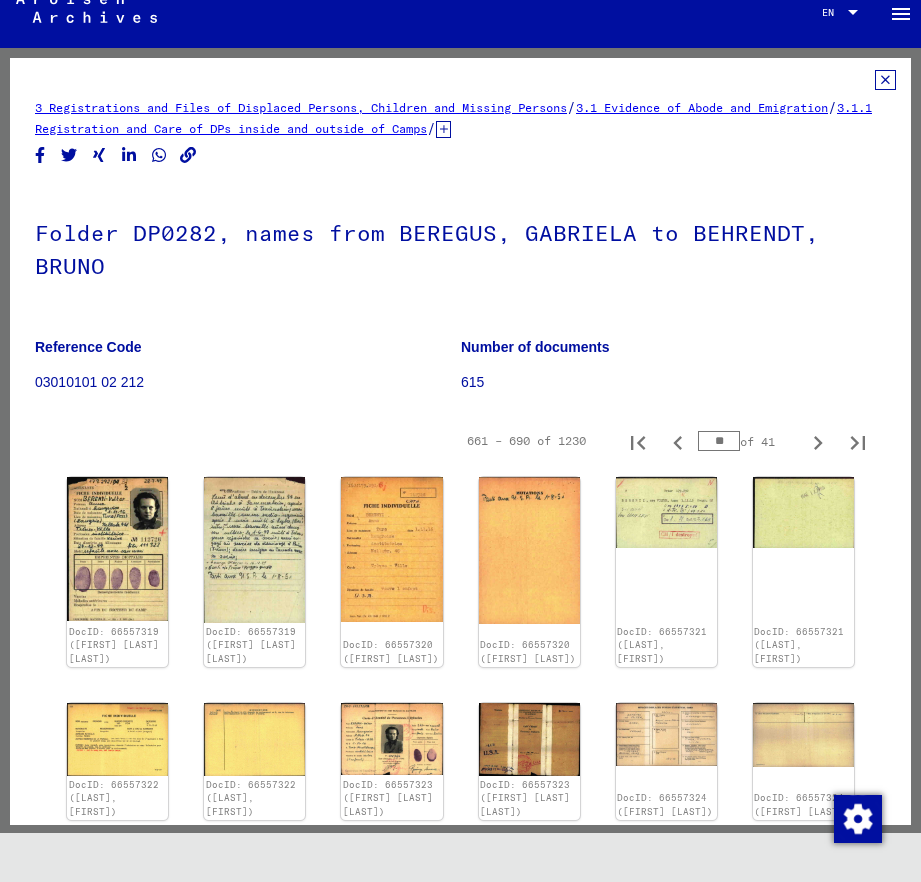 type on "**" 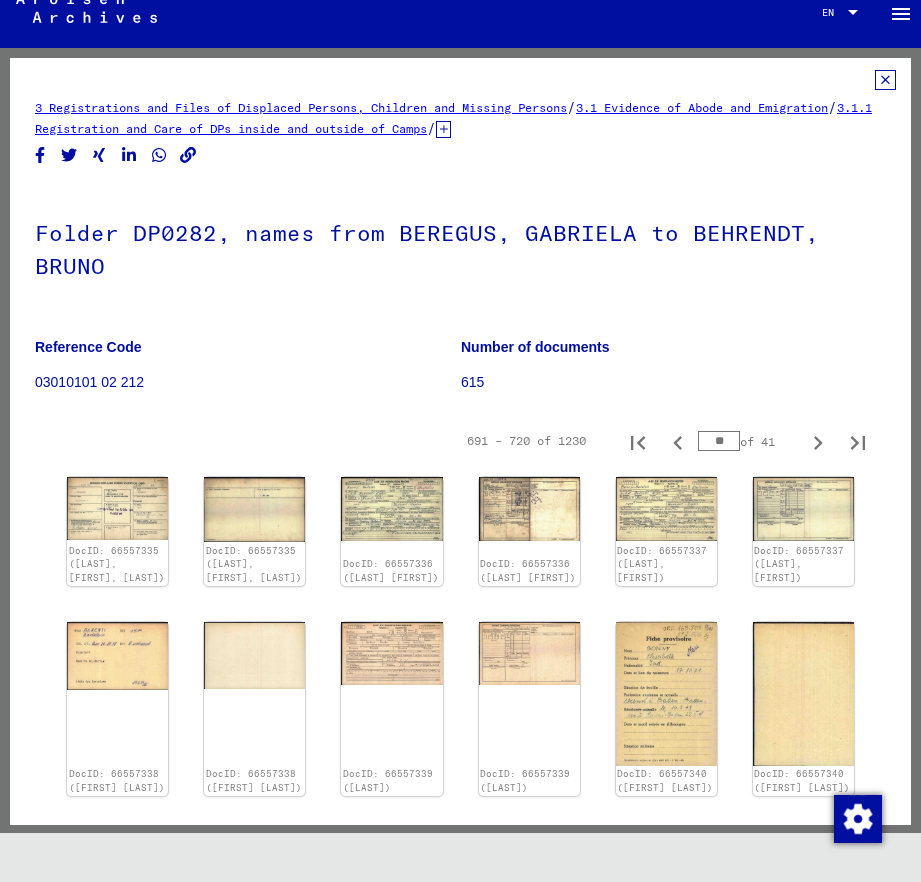 type on "**" 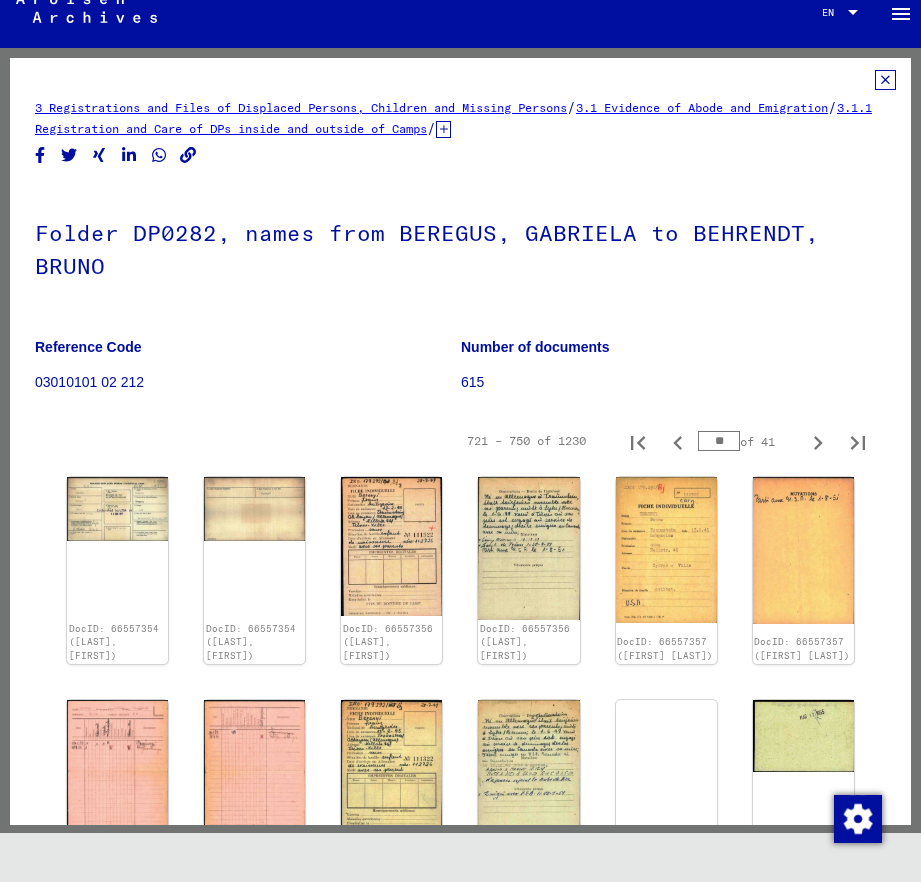 type on "**" 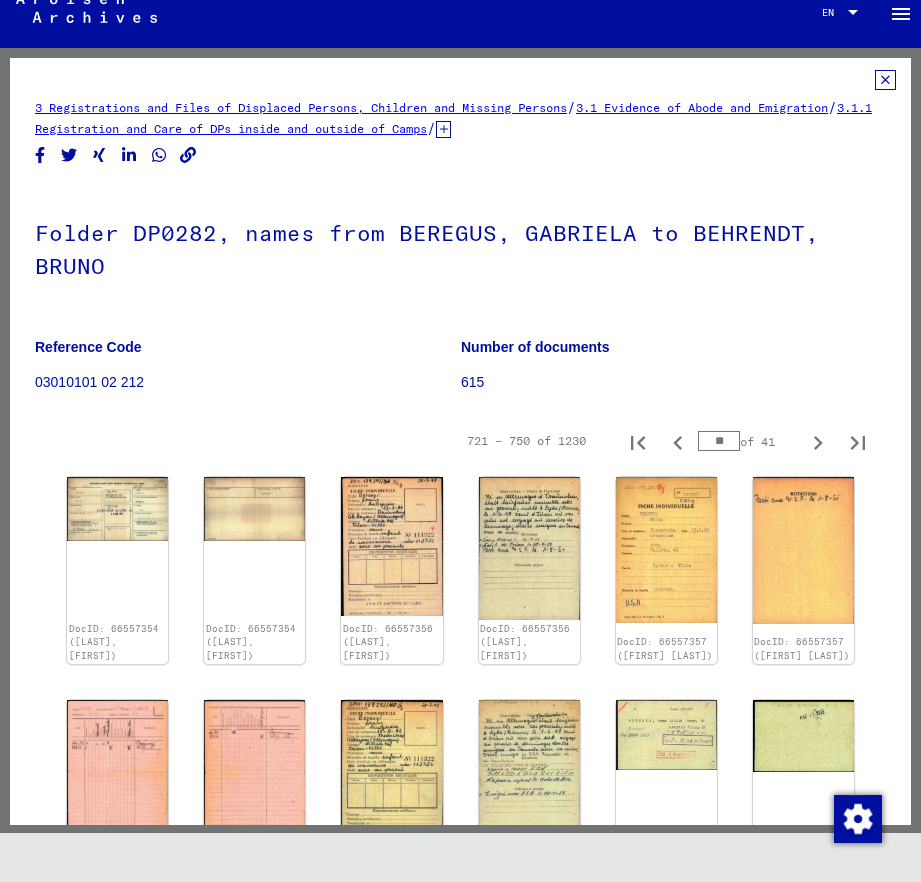 type on "**" 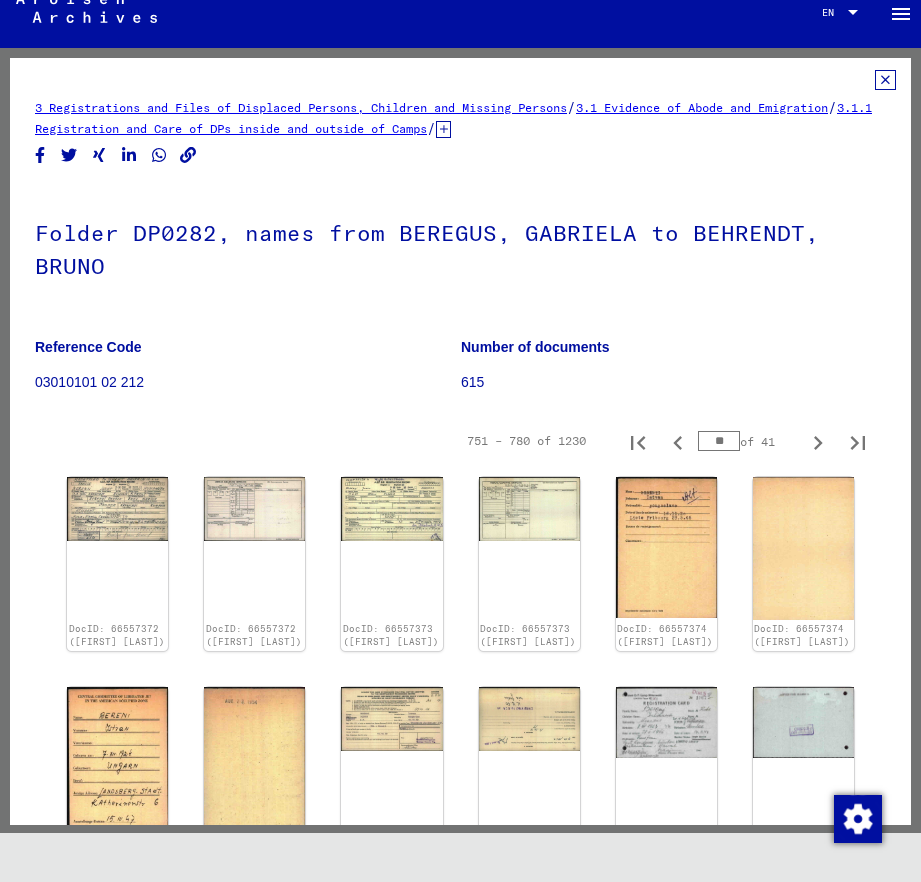 type on "**" 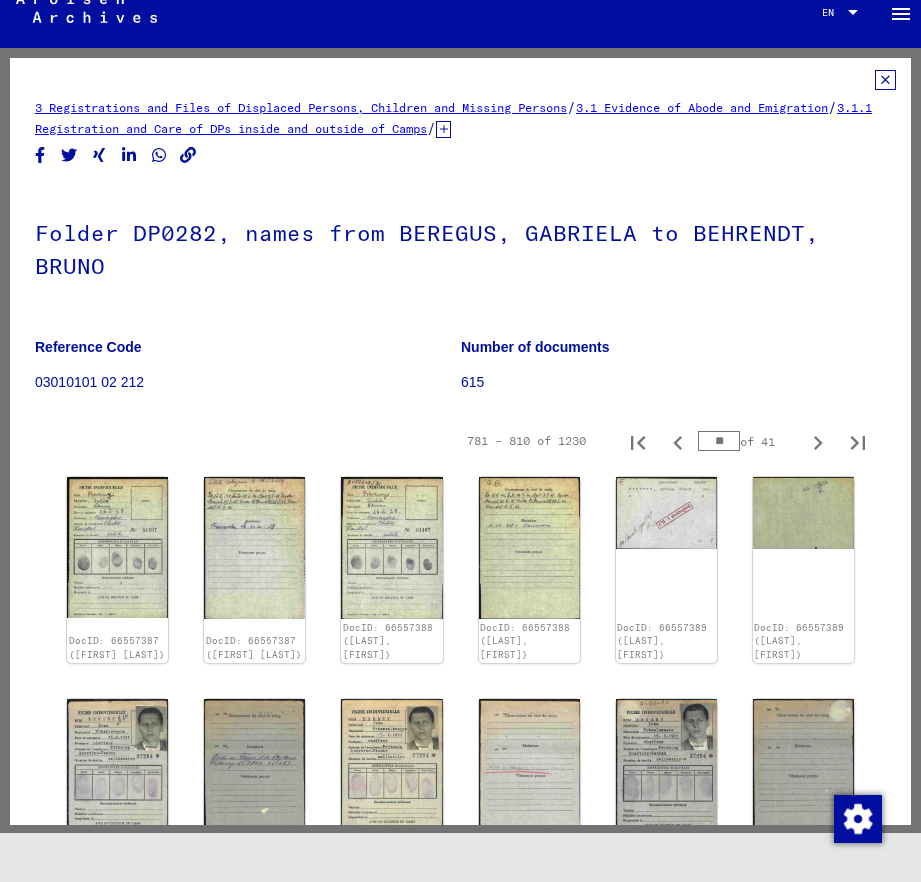 type on "**" 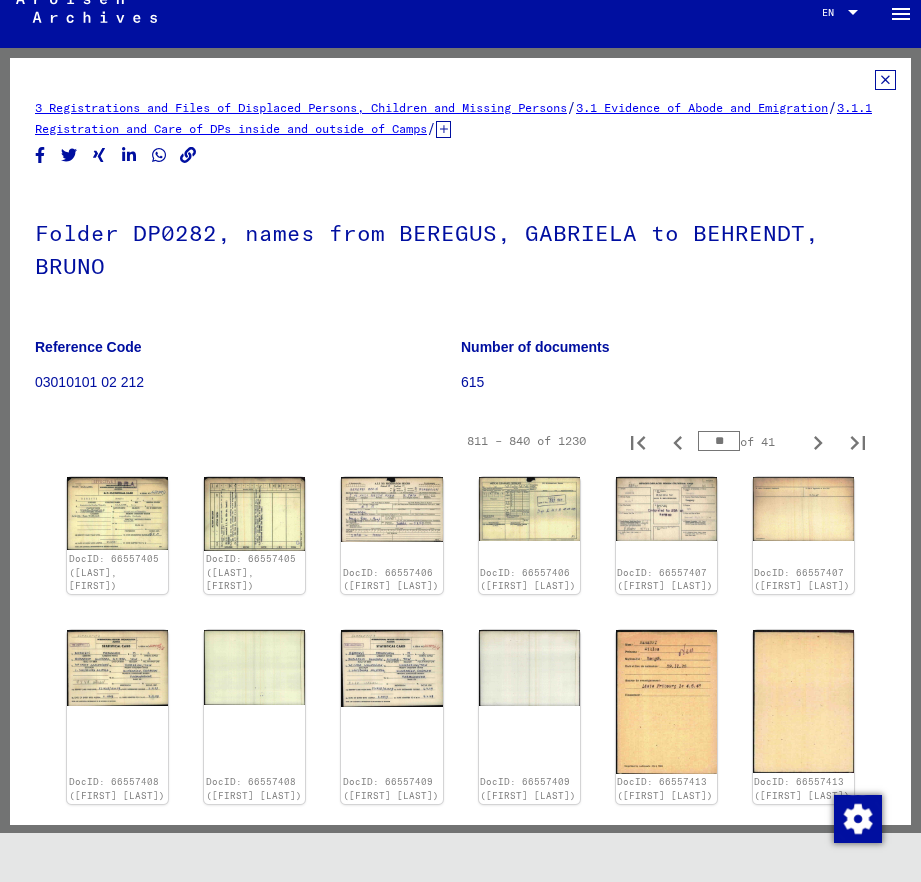 type on "**" 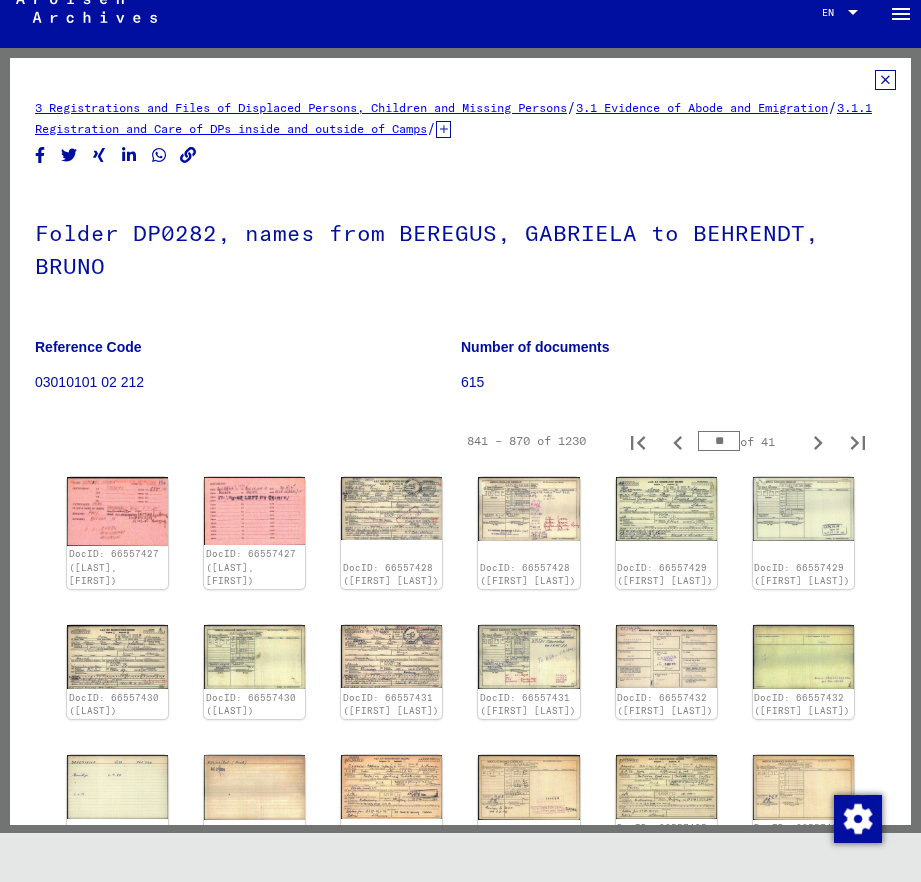 type on "**" 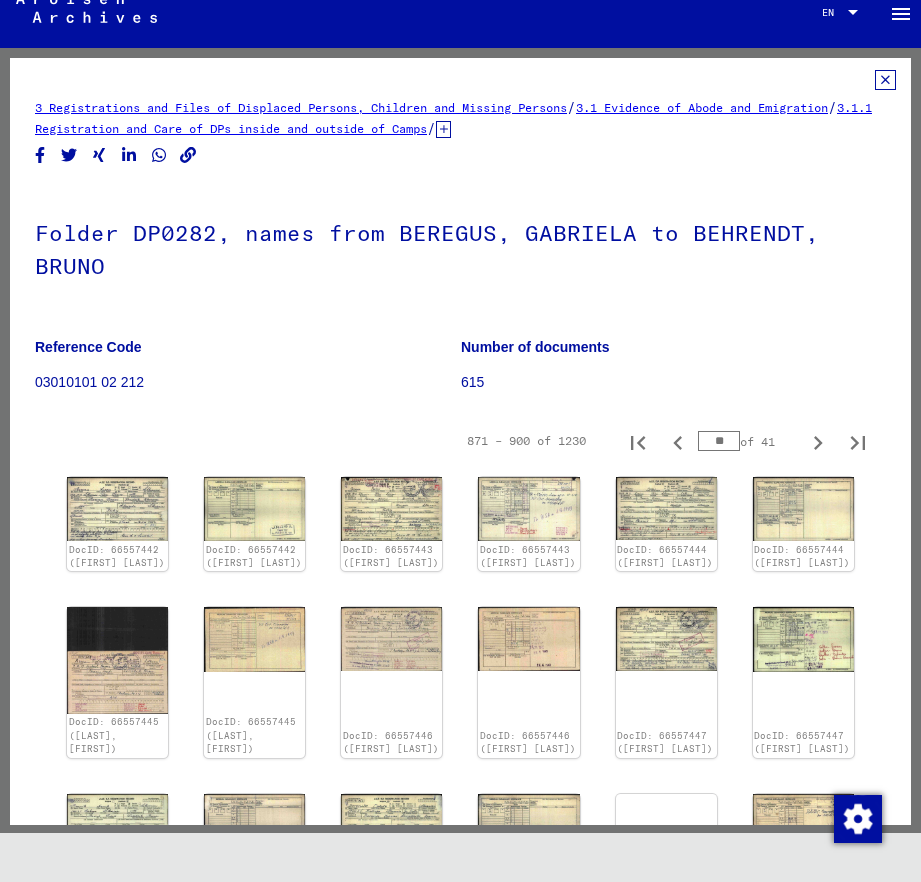 type on "**" 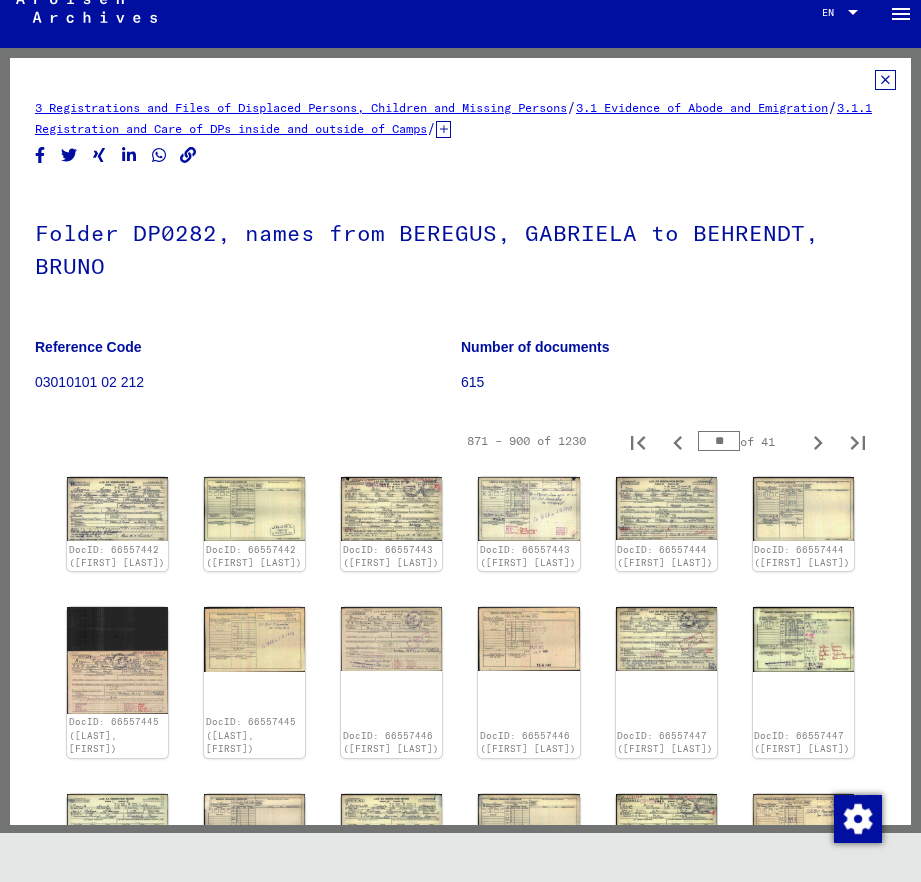 type on "**" 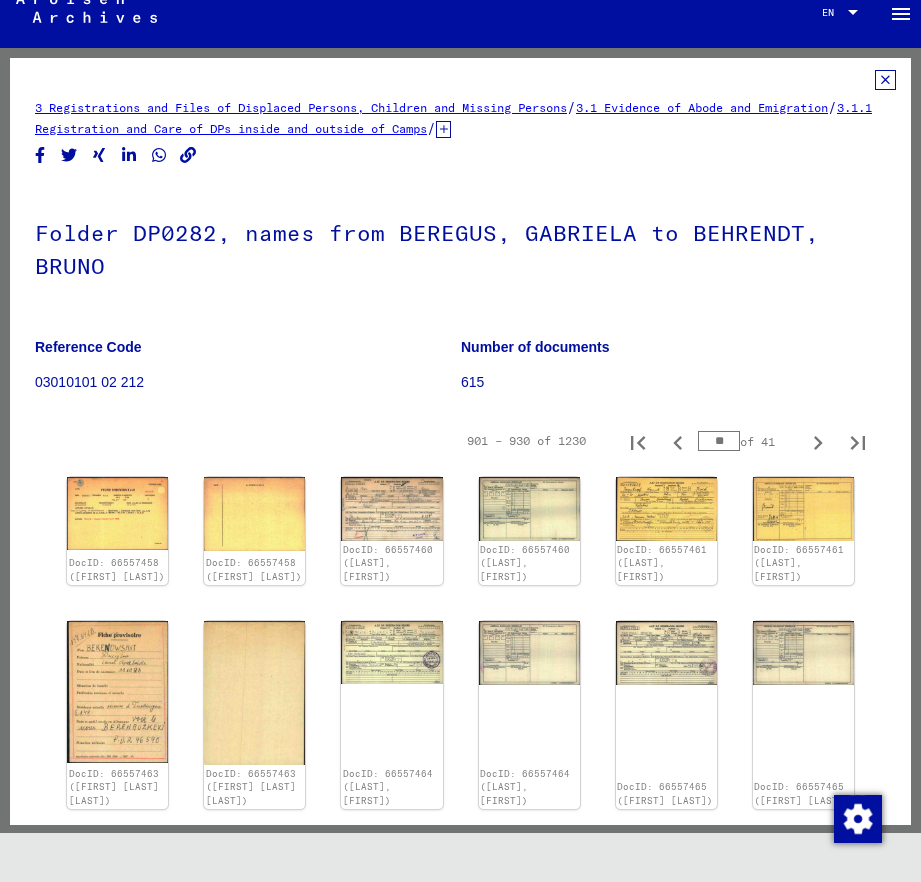 type on "**" 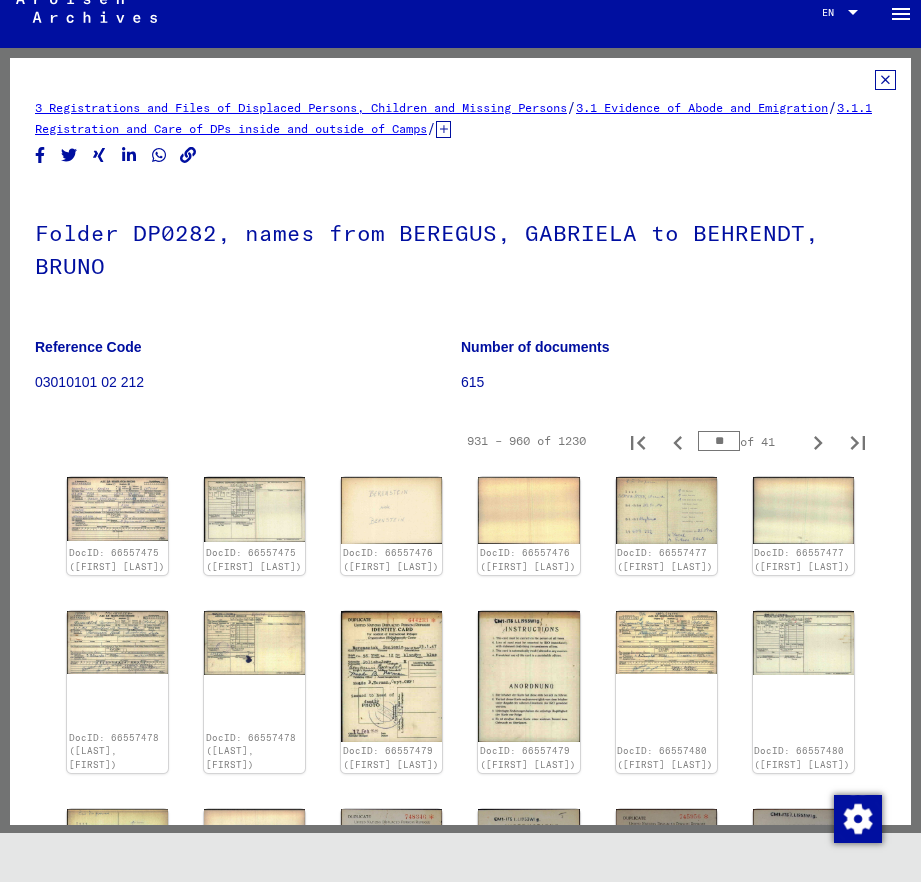 type on "**" 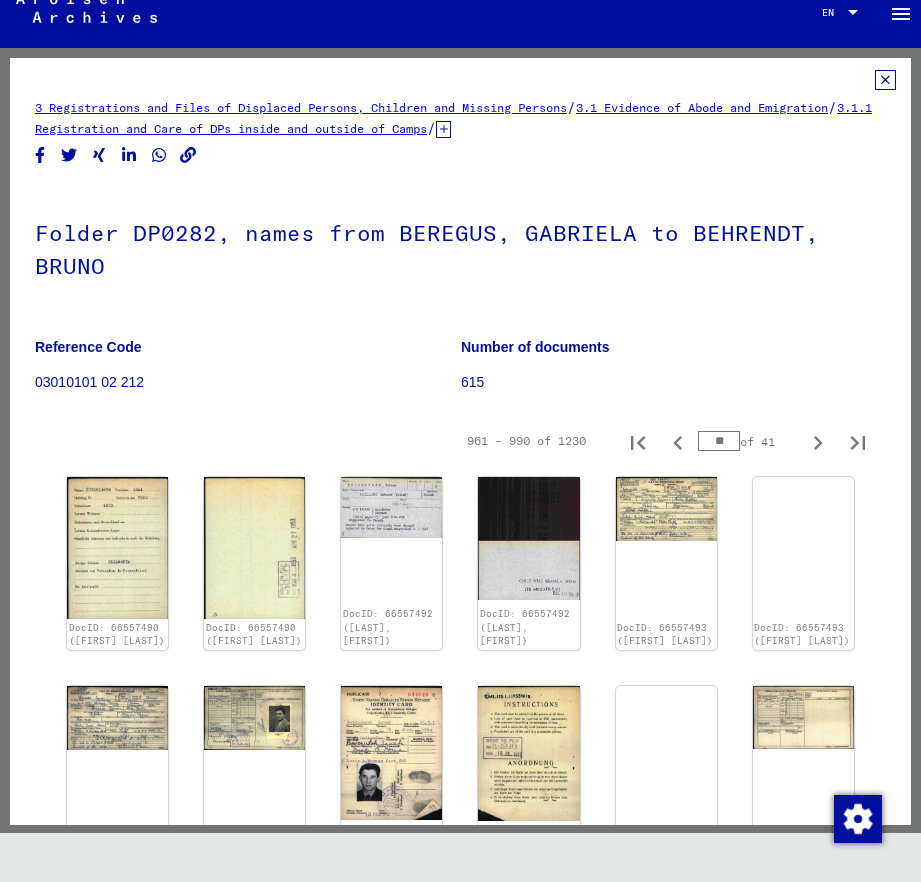 type on "**" 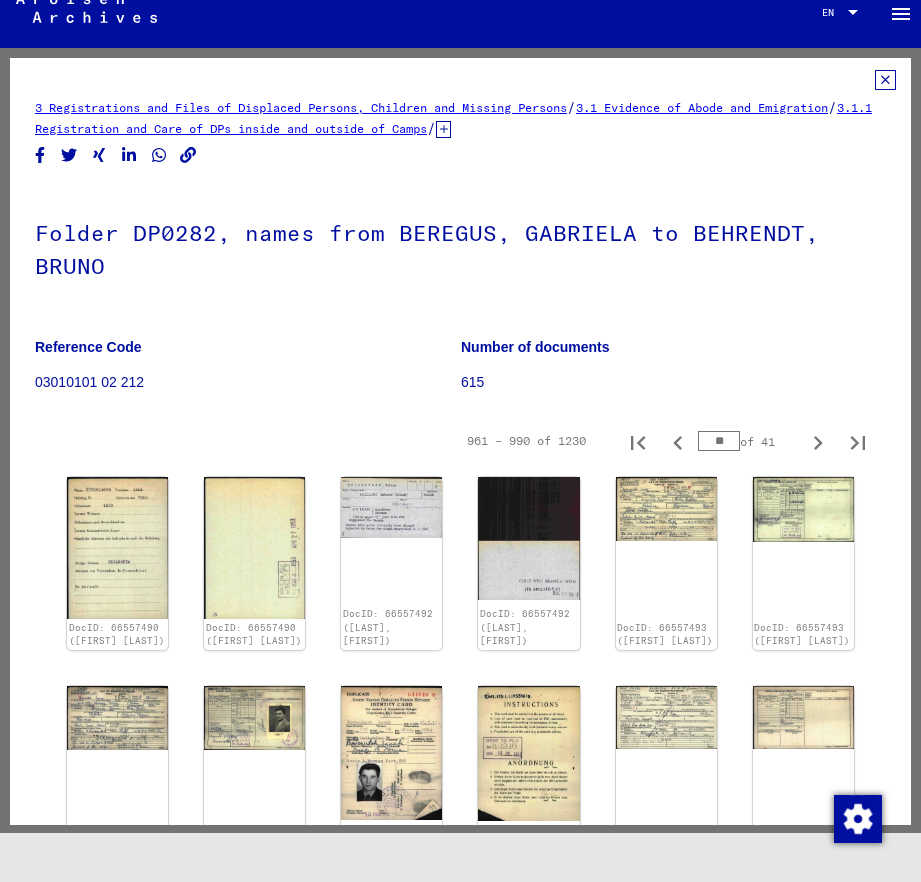 type on "**" 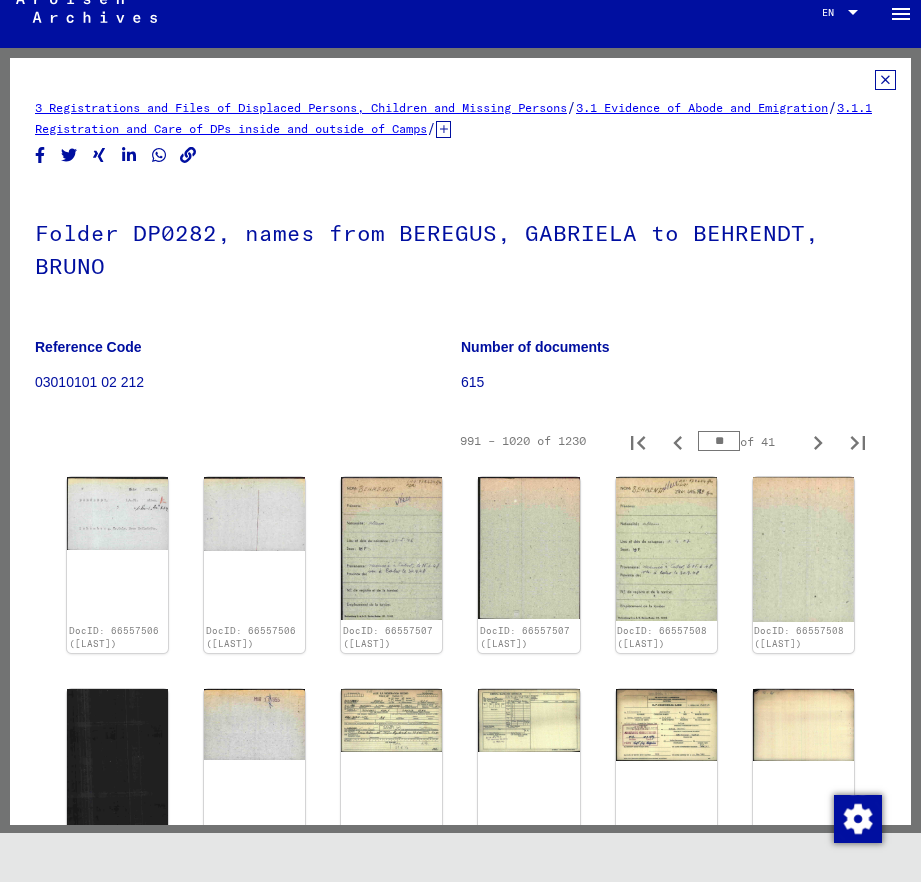 type on "**" 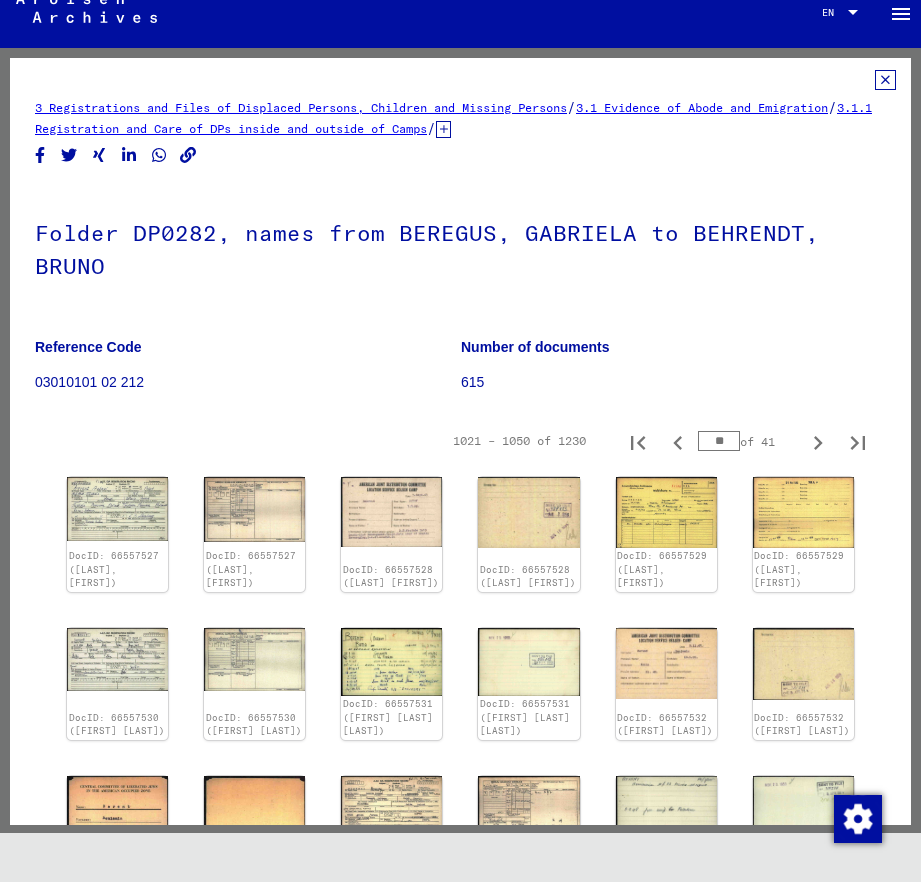 type on "**" 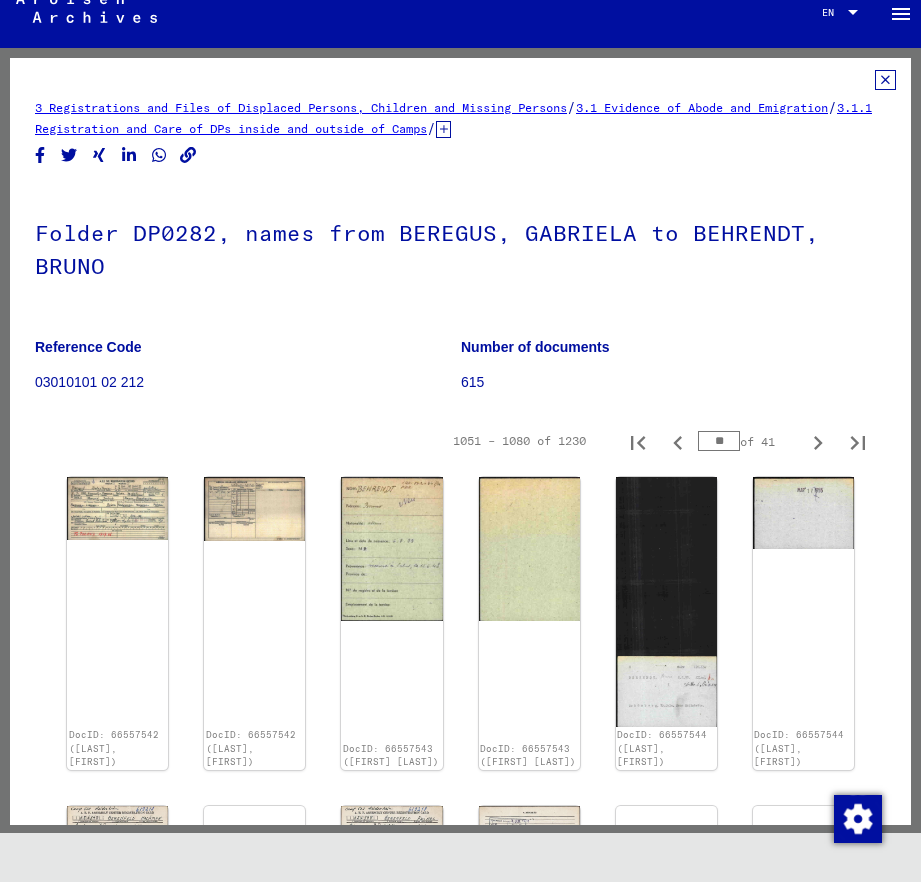 type on "**" 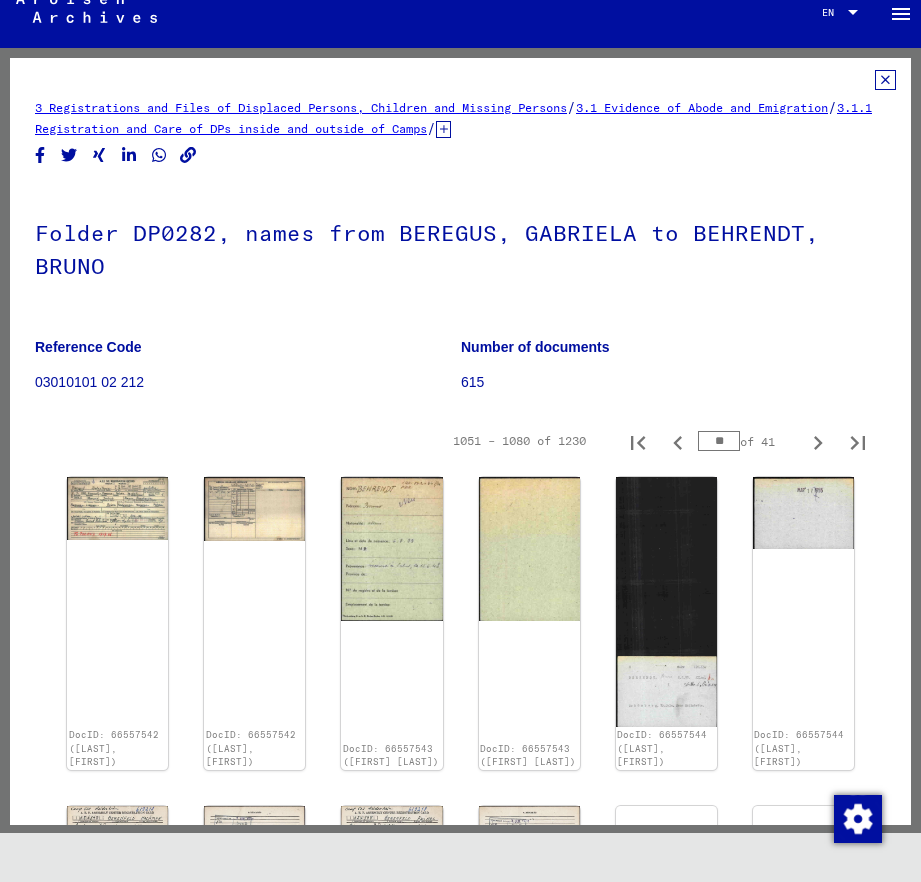 type on "**" 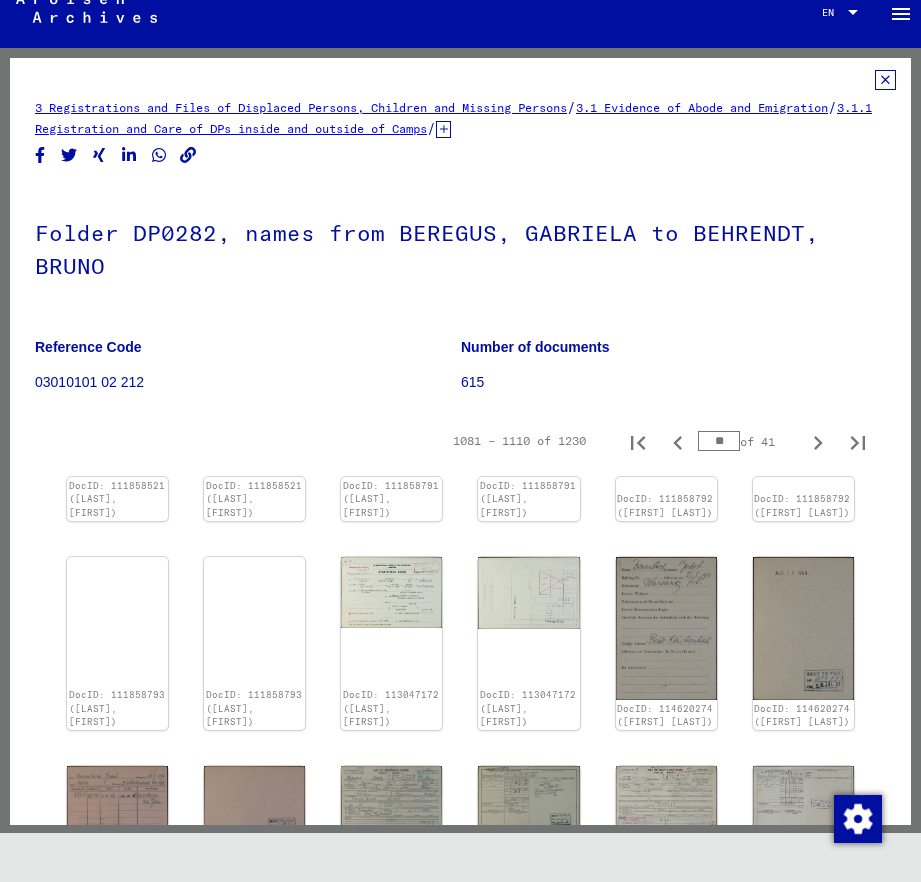 type on "**" 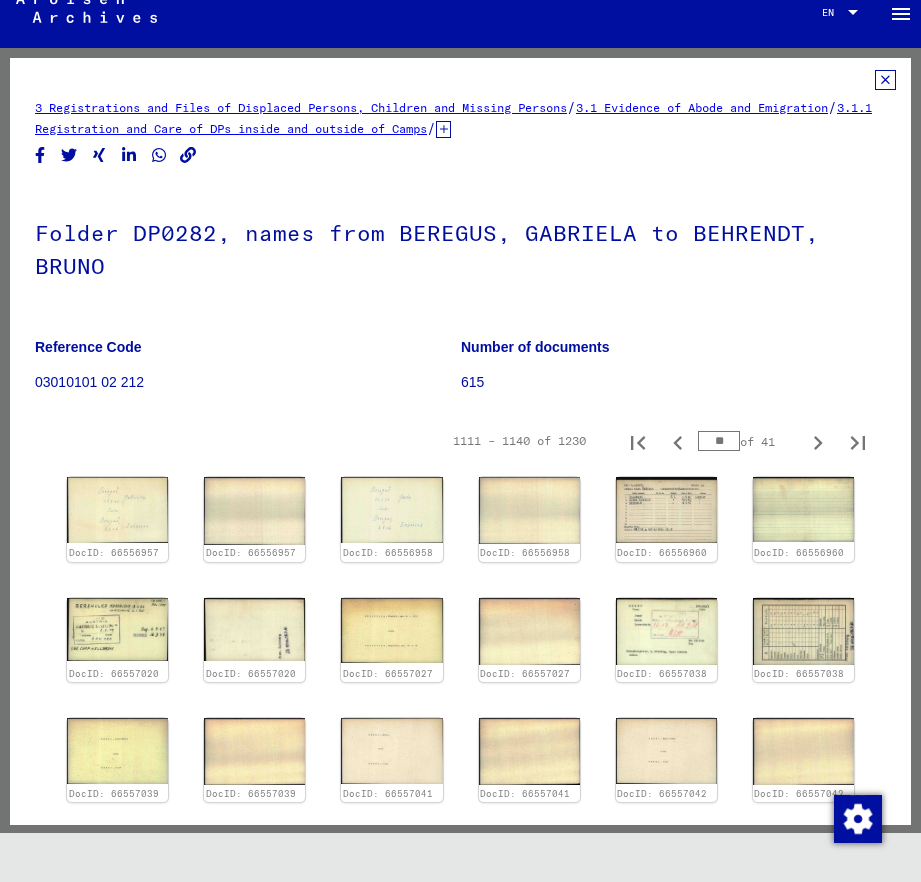 type on "**" 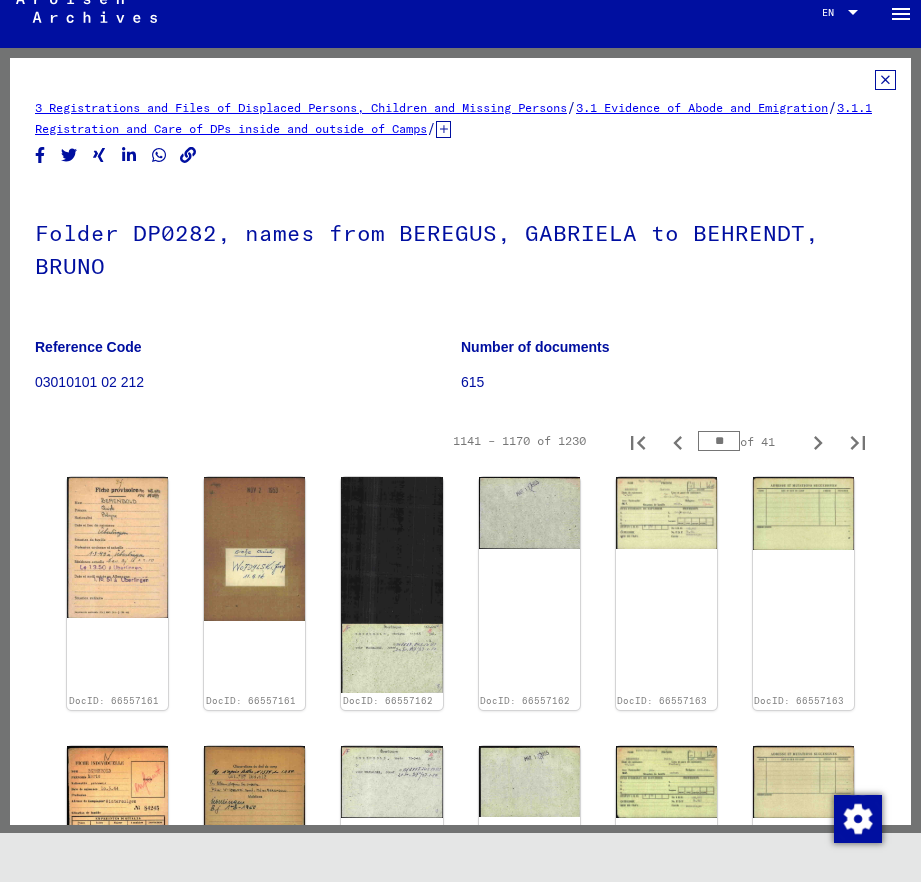 type on "**" 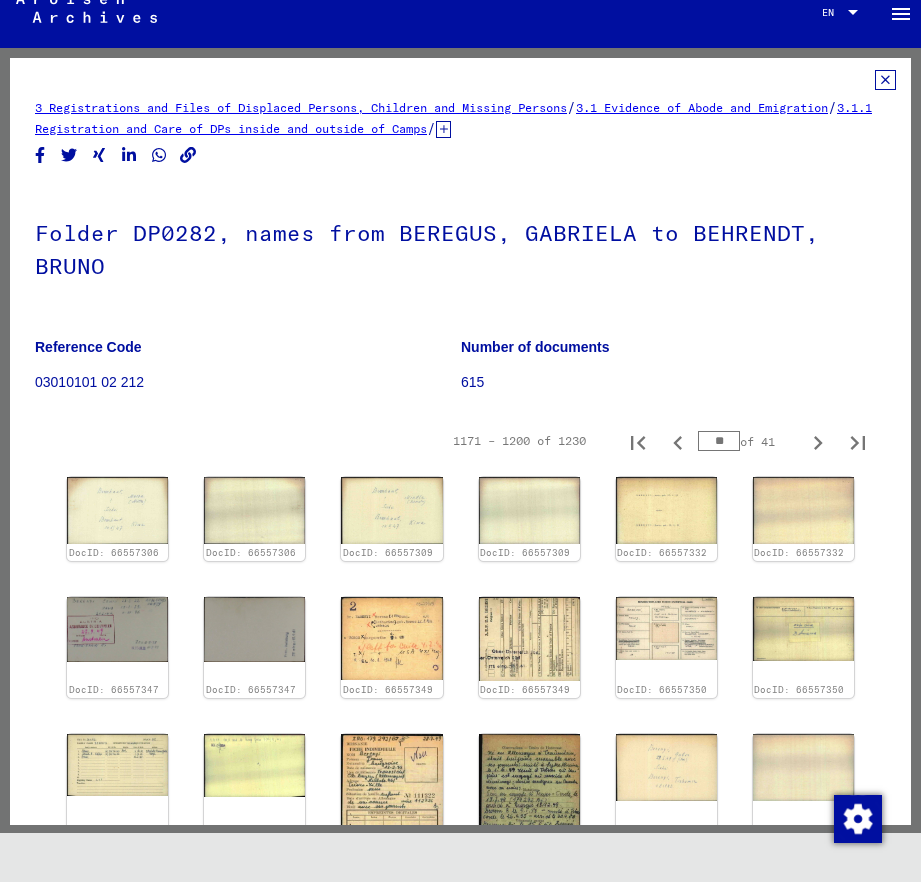 type on "**" 